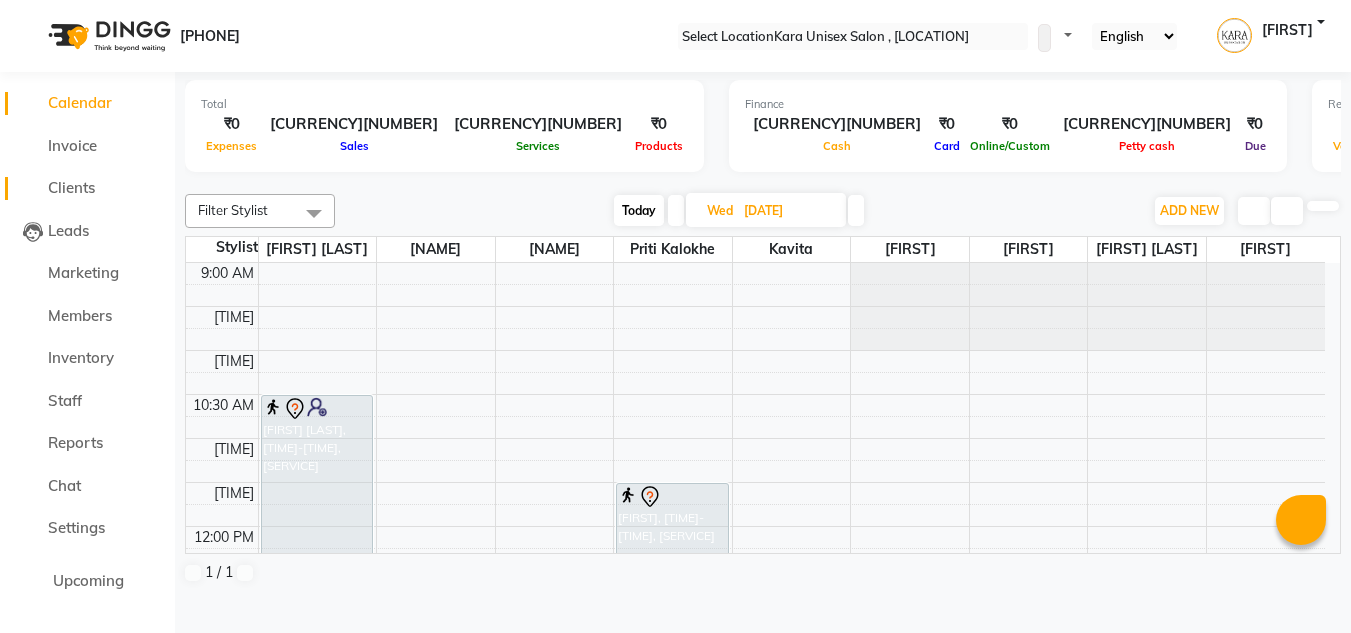 scroll, scrollTop: 0, scrollLeft: 0, axis: both 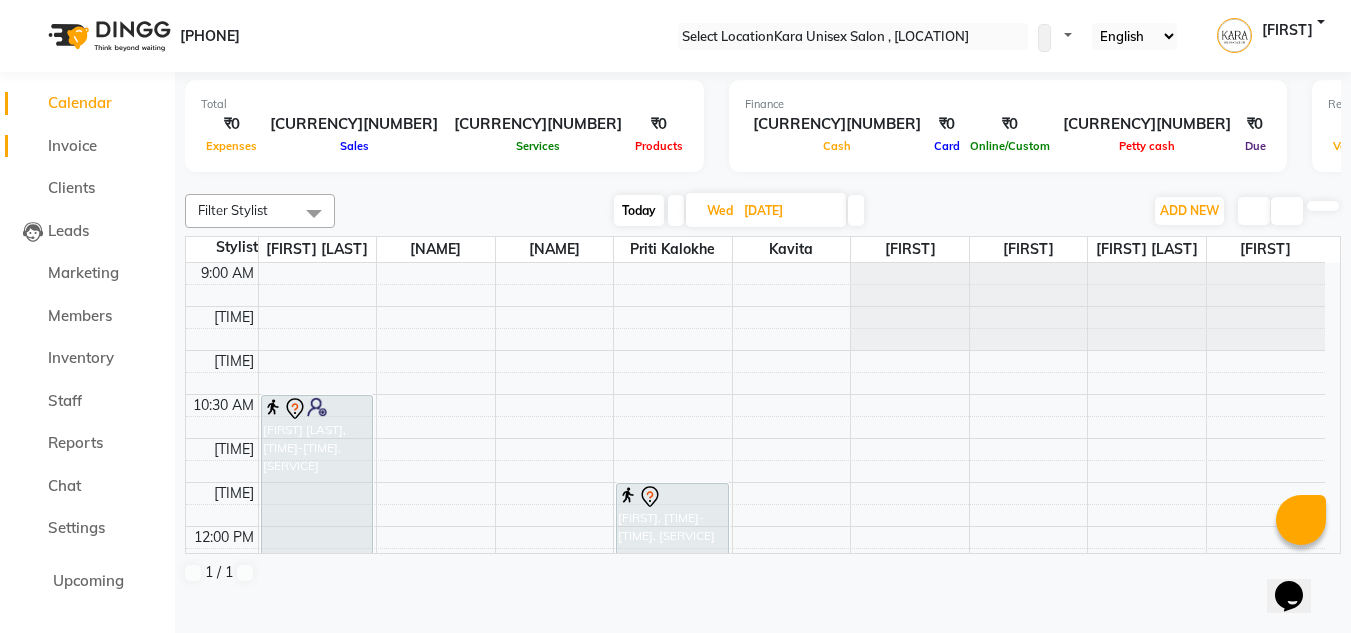 click on "Invoice" at bounding box center (72, 145) 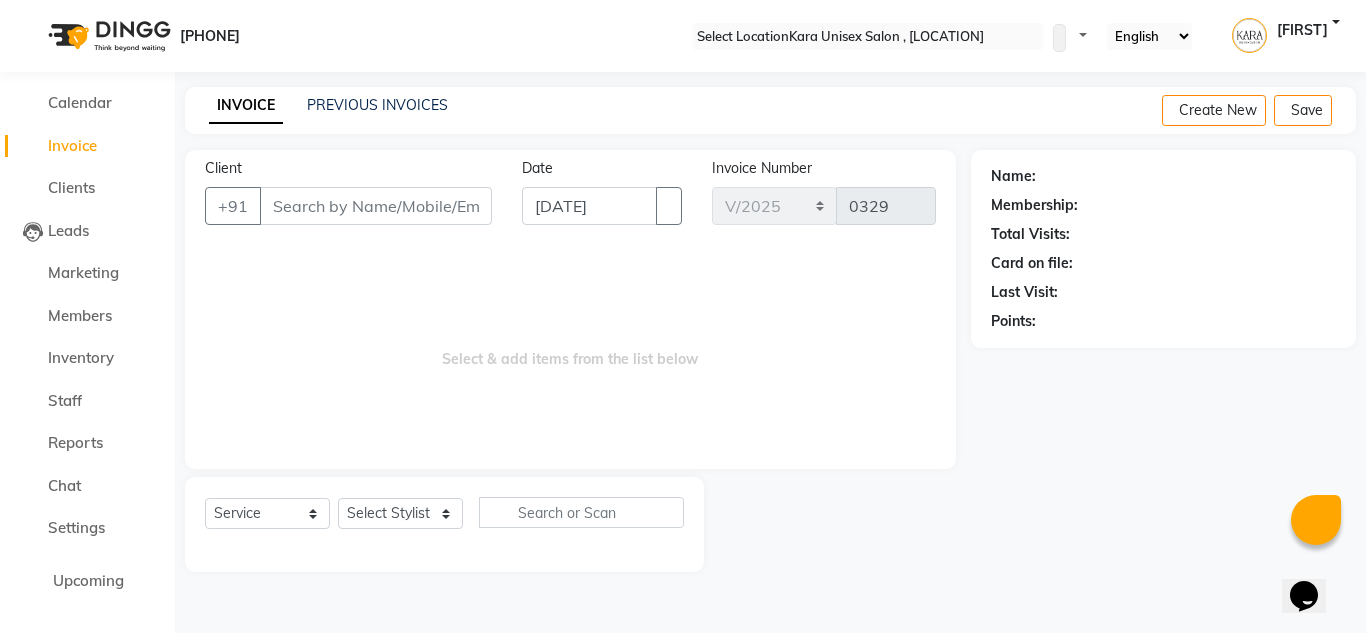 click on "Client" at bounding box center [376, 206] 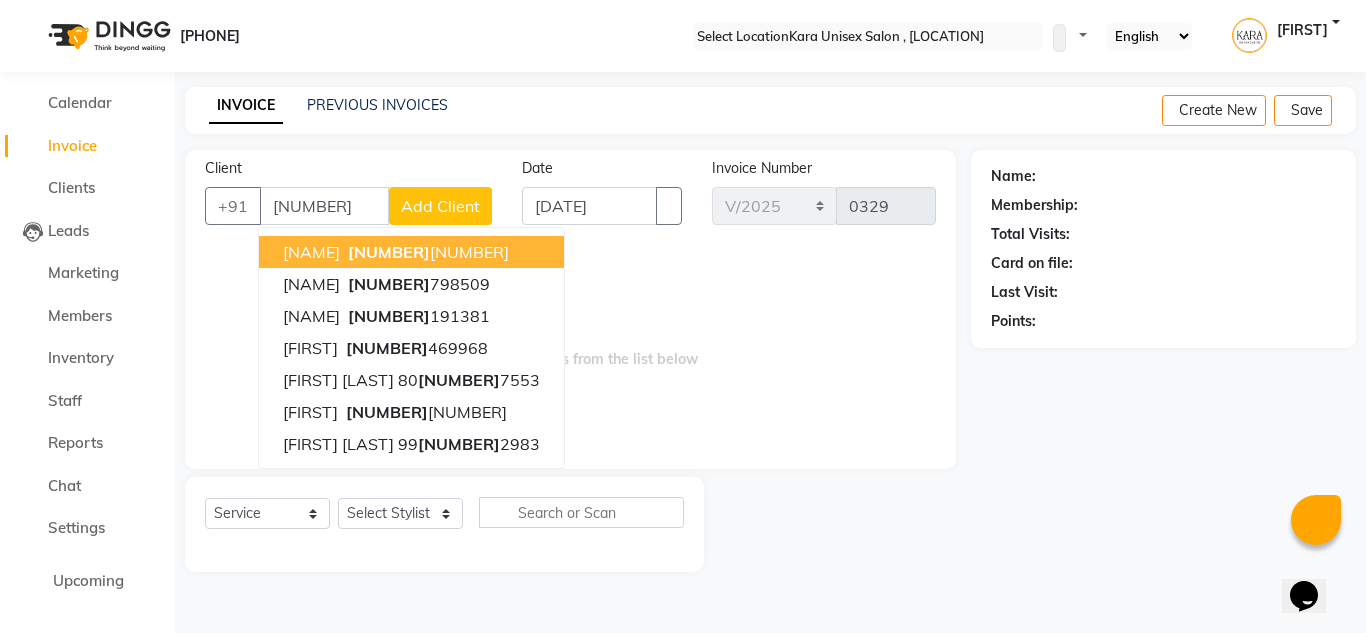 click on "[PHONE]" at bounding box center (426, 252) 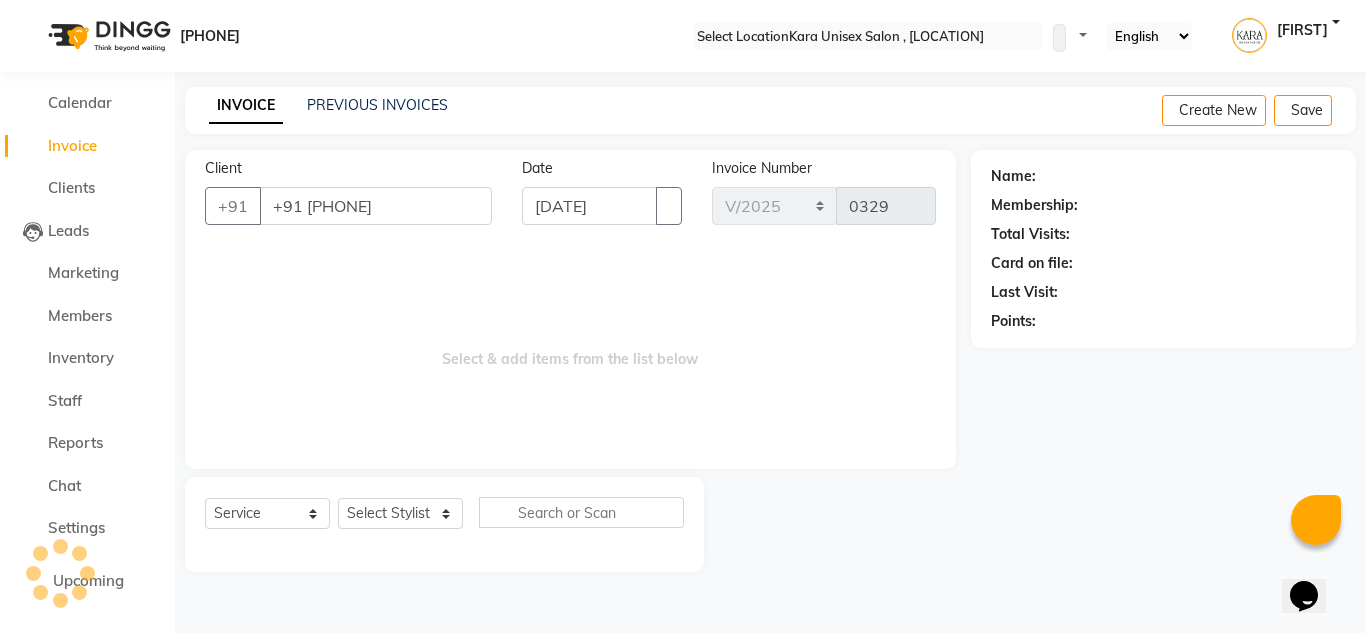 type on "+91 [PHONE]" 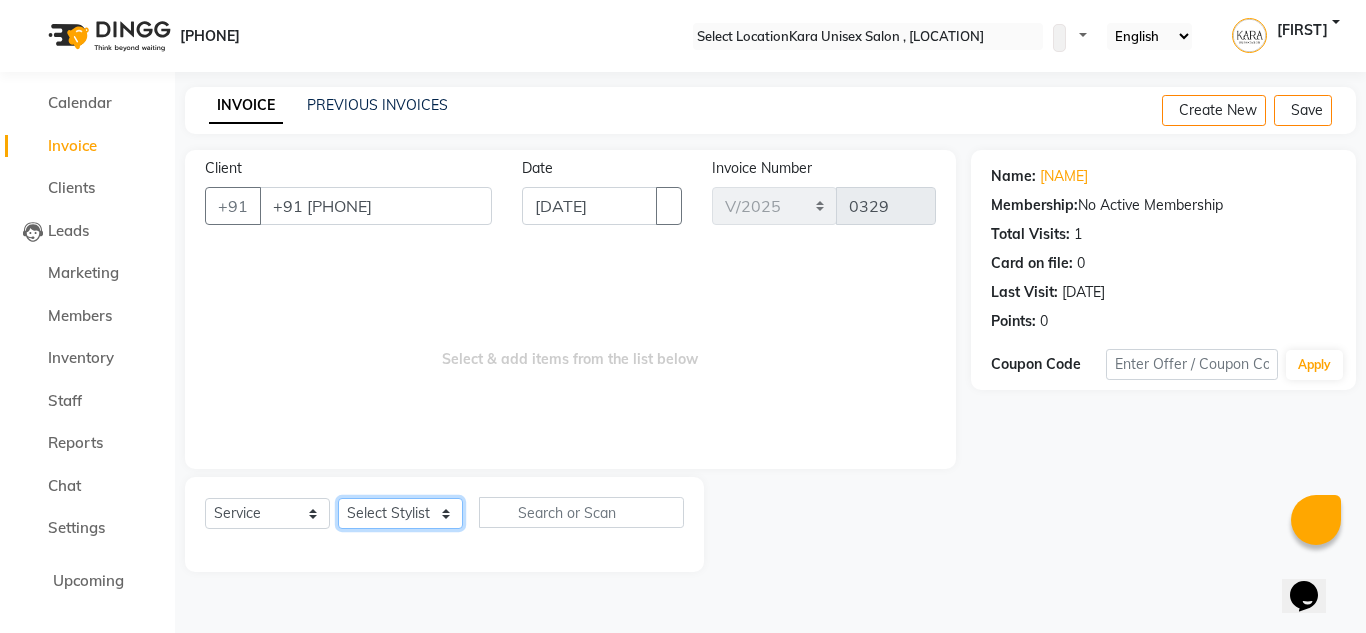 click on "Select Stylist [LIST_OF_NAMES]" at bounding box center (400, 513) 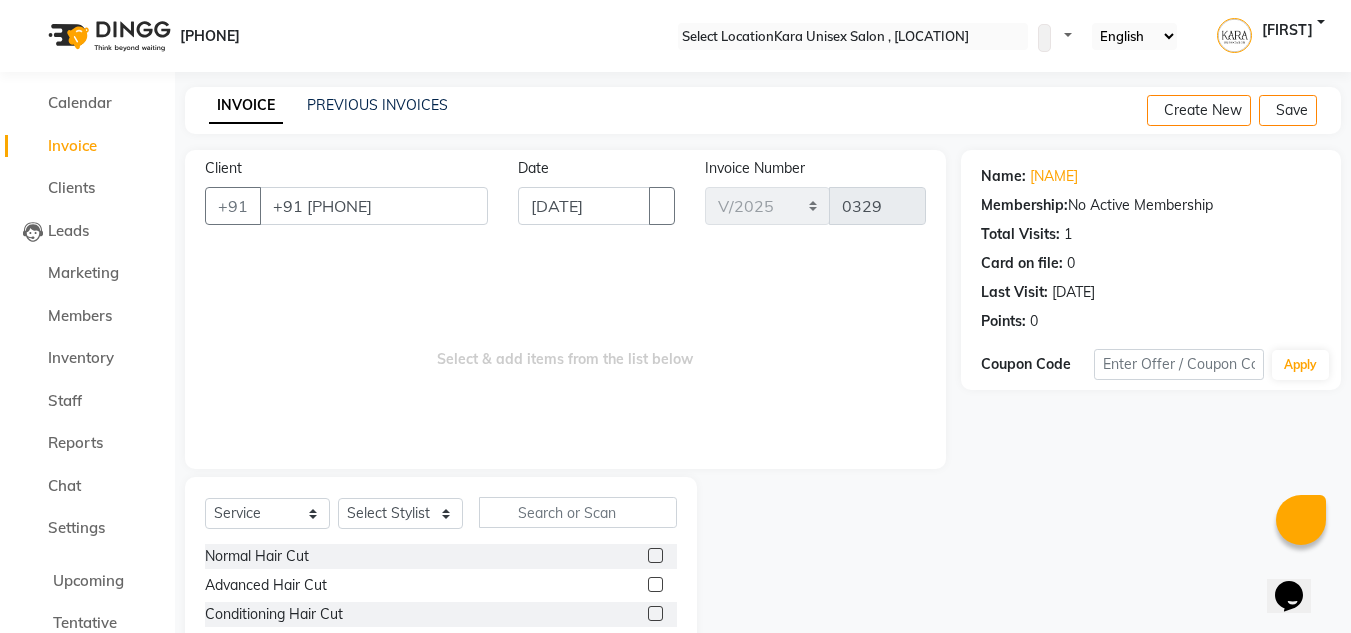 click at bounding box center (655, 584) 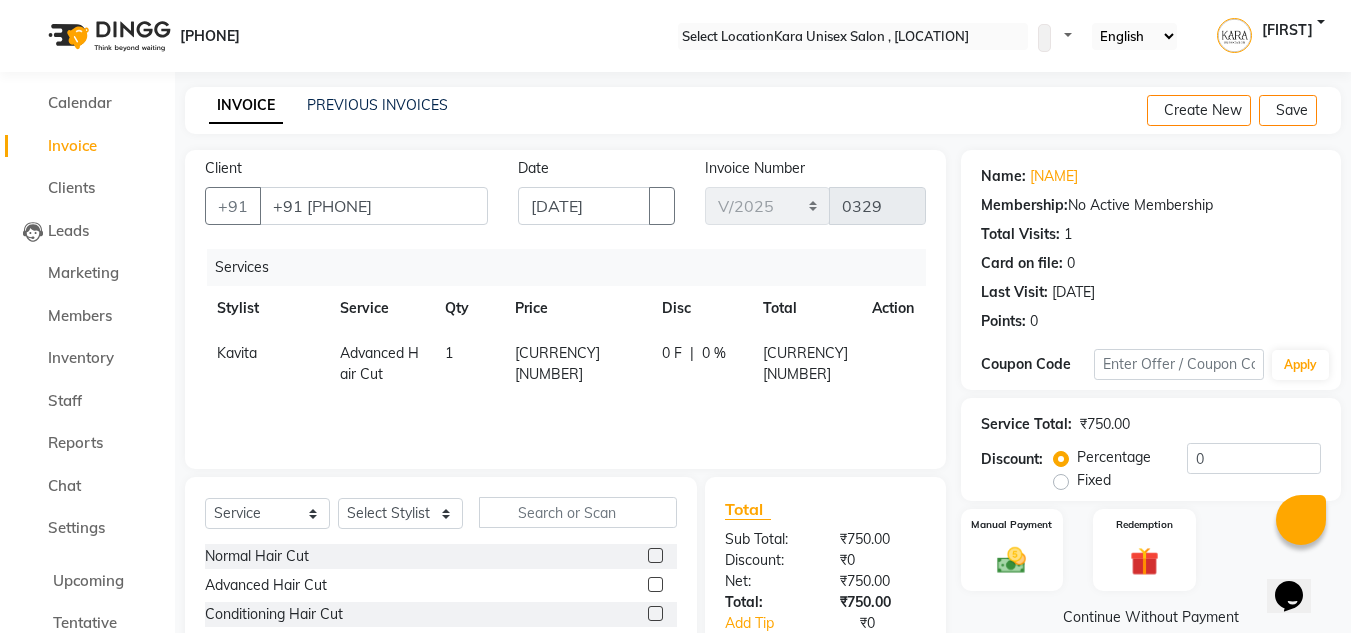 click on "[CURRENCY][NUMBER]" at bounding box center (237, 353) 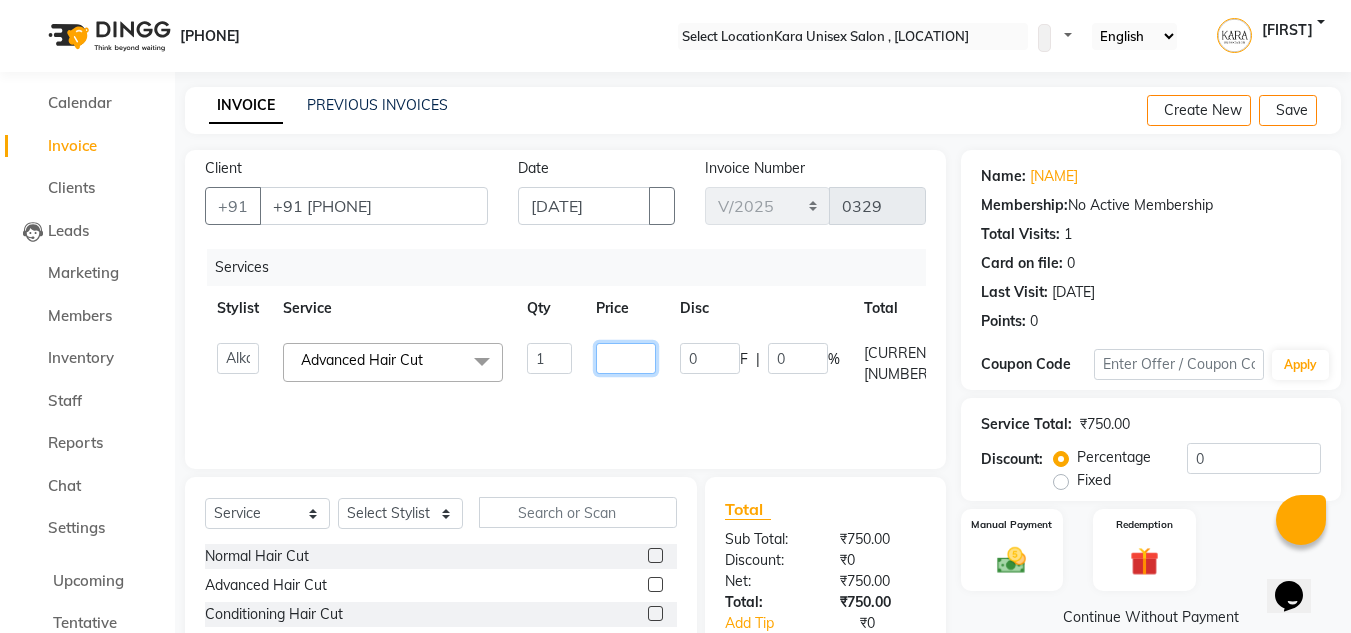 click on "[CURRENCY][NUMBER]" at bounding box center [549, 358] 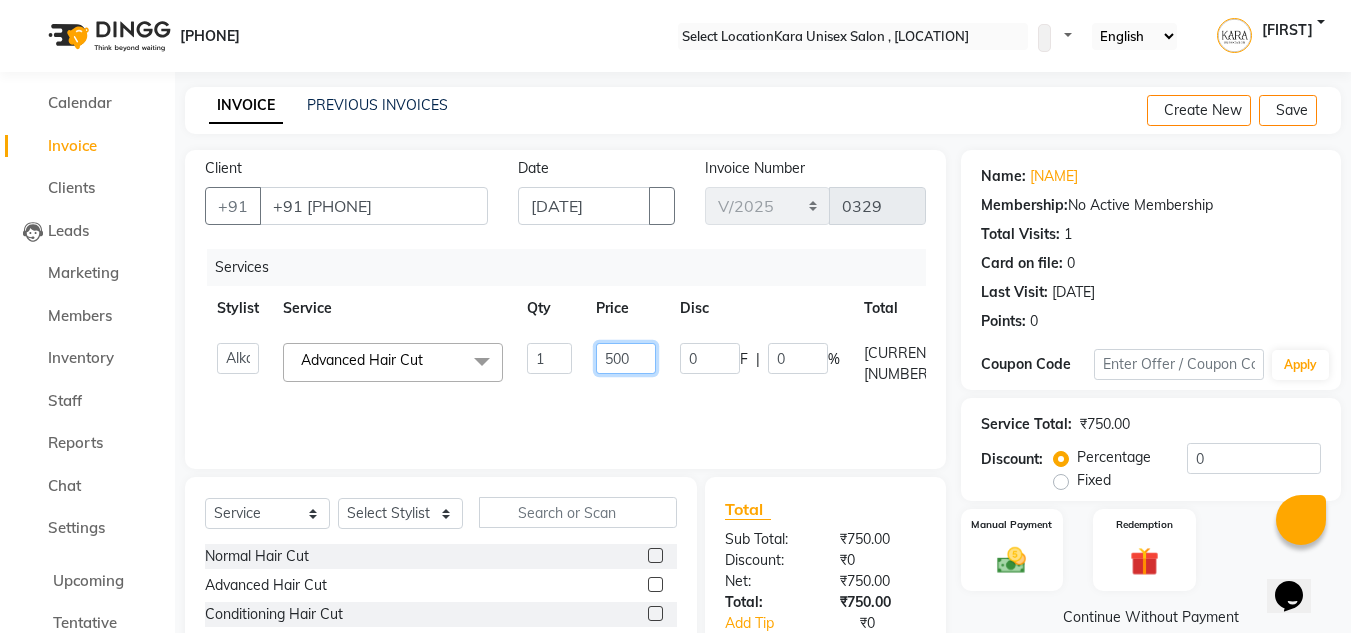 scroll, scrollTop: 168, scrollLeft: 0, axis: vertical 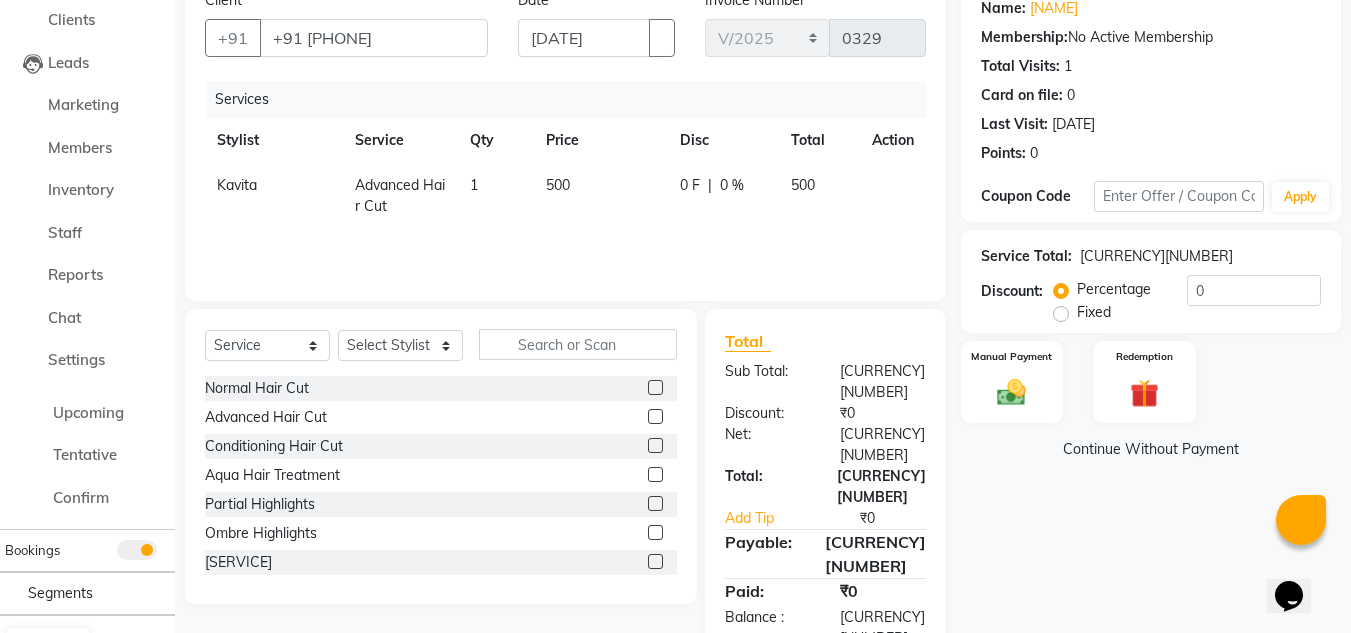 click on "Services Stylist Service Qty Price Disc Total Action Kavita Advanced Hair Cut 1 500 0 F | 0 % 500 Select Service Product Membership Package Voucher Prepaid Gift Card Select Stylist Alka Atul Gauri Gajbhar Guru Jyotsana Kavita Payal Prajakta Priti Kalokhe Priyanka khade Rubina Nadaf Sadhana Awtade Sakshi Bhilare Sapana Seema Holge Somnath Swati Utkarsh Normal Hair Cut Advanced Hair Cut Conditioning Hair Cut Aqua Hair Treatment Partial Highlights Ombre Highlights Balayage Foliage Hair Perming Treatment Hair Fall Control Cryo Scalp Detox Spa Dandruff Control Scalp Detox Treatment Micro Needling Hair Treatment Loreal Hair Spa Aqua Hair Spa Shea Butter Hair Spa Shea Filler Hair Spa Hair Crimping Normal Hair Wash with Dry Hair Wash with Blow Dry Blow dry Hair Straightening Temporary Hair Curling/Tongs Creative Color Root Touch up Global Hair Color back scrub 0" at bounding box center (763, 309) 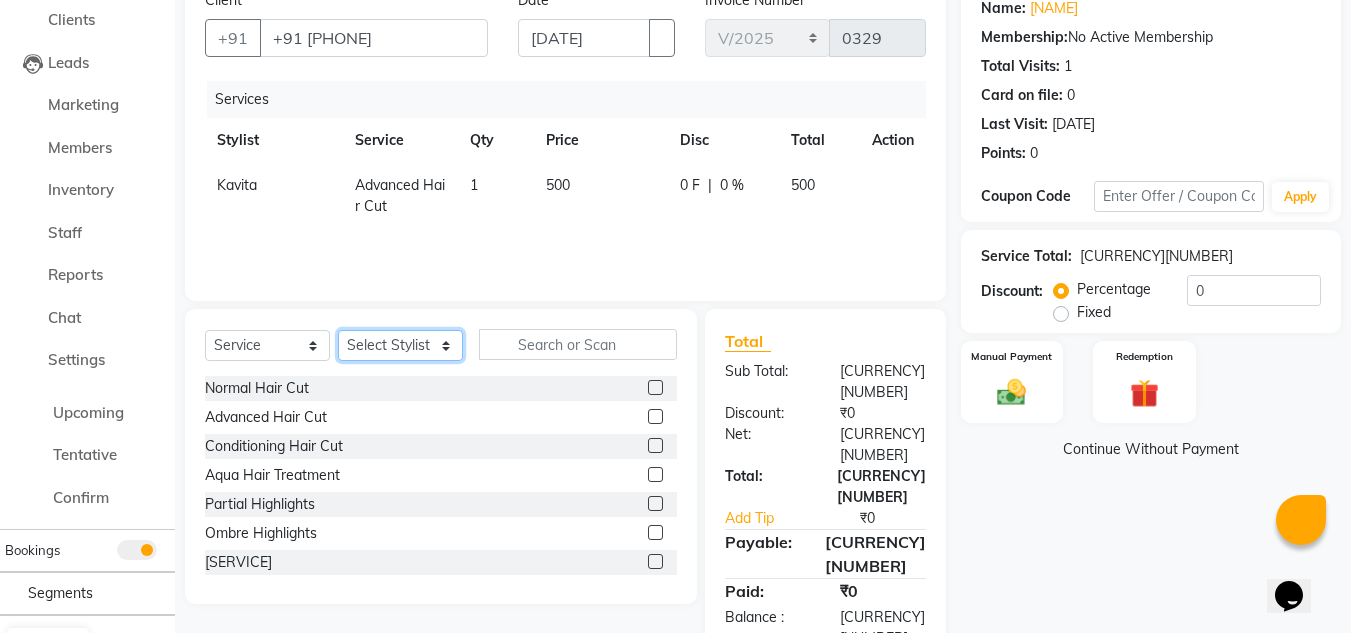click on "Select Stylist [LIST_OF_NAMES]" at bounding box center (400, 345) 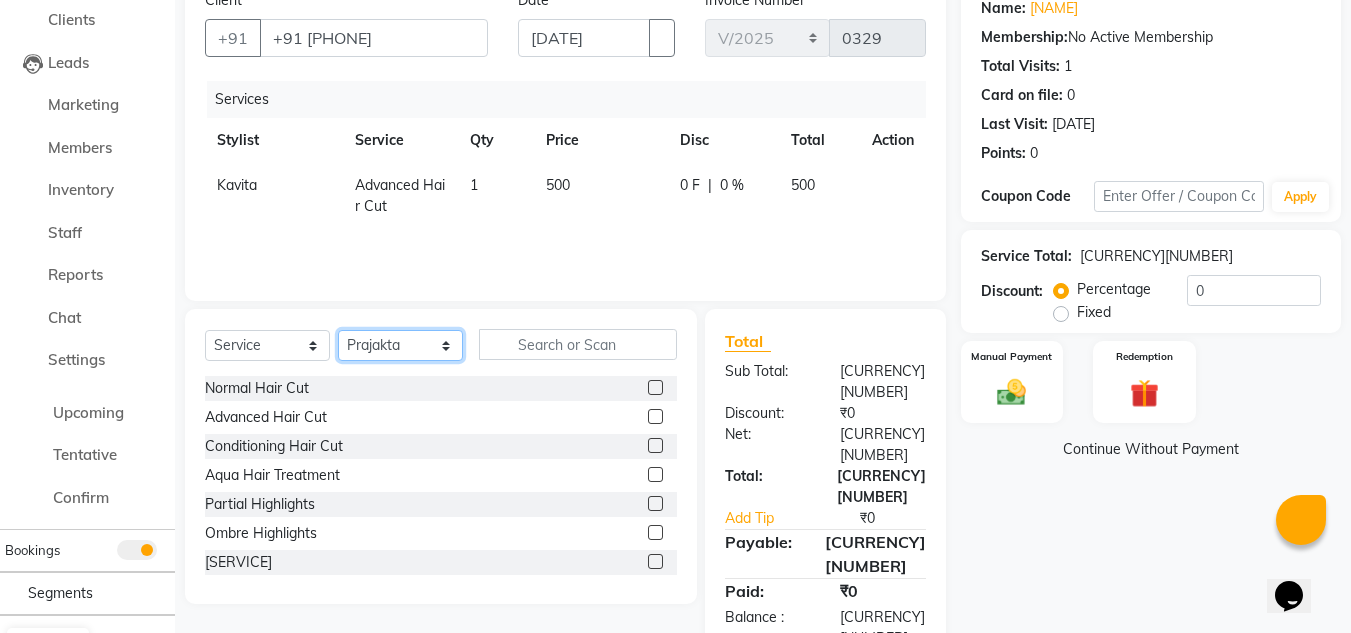 click on "Select Stylist [LIST_OF_NAMES]" at bounding box center (400, 345) 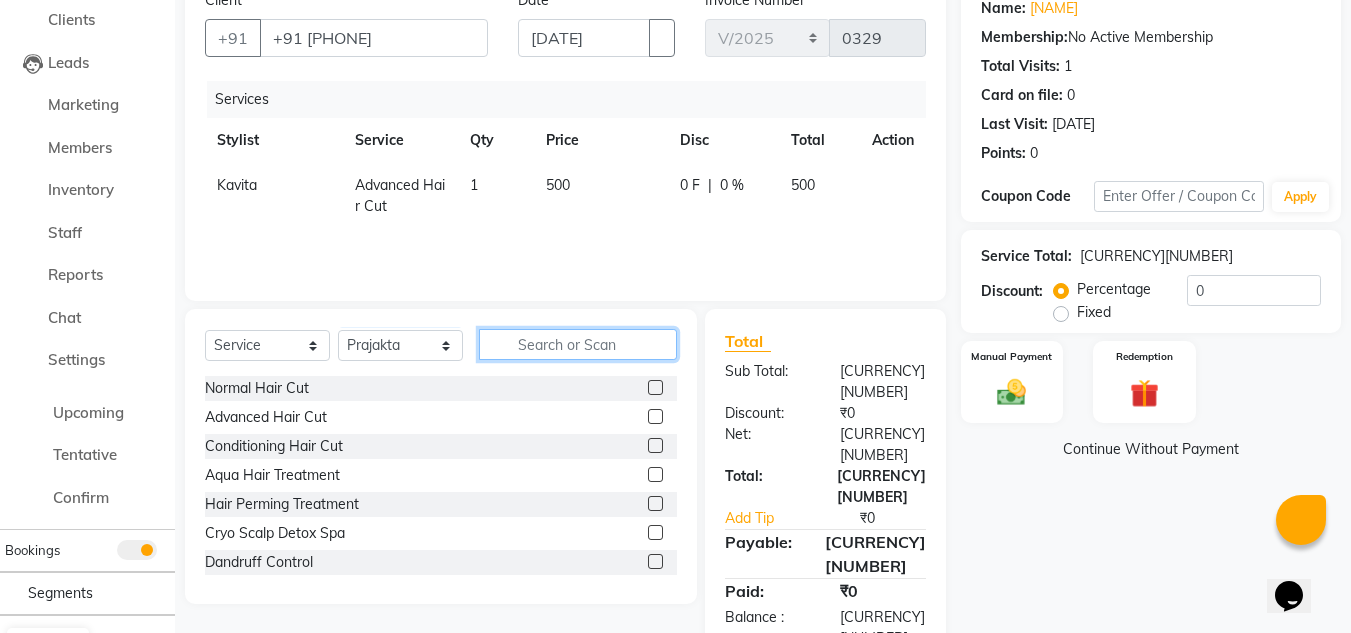 click at bounding box center (578, 344) 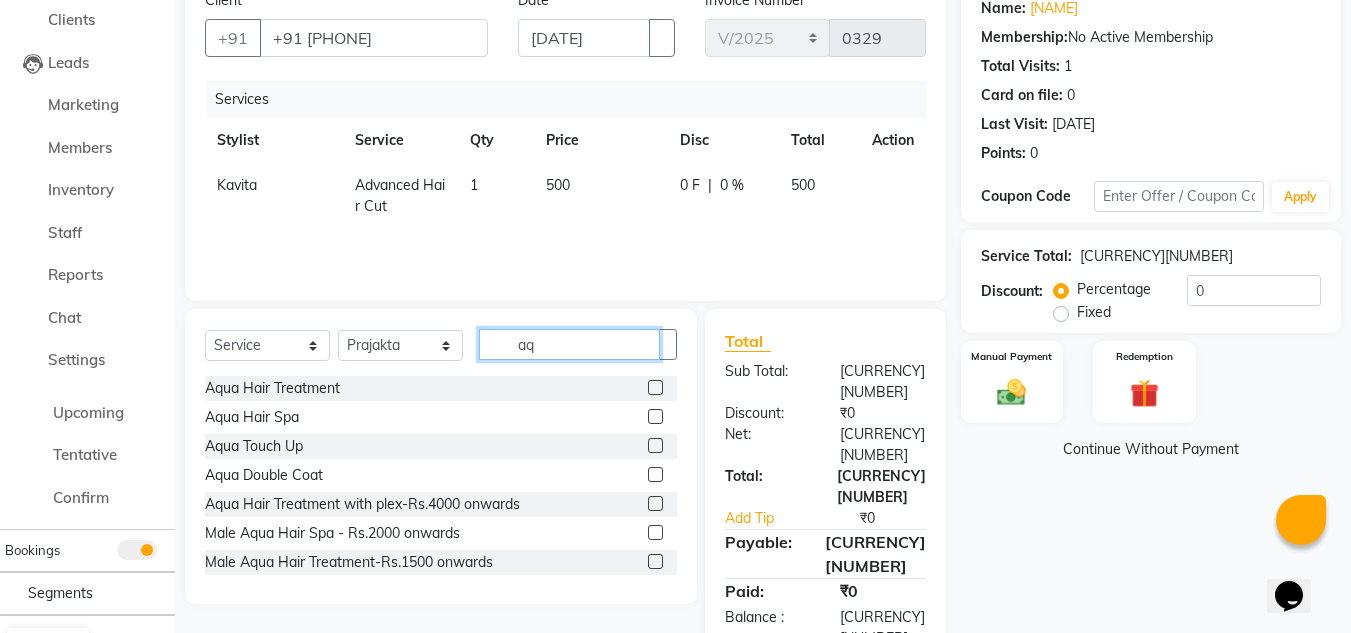 scroll, scrollTop: 32, scrollLeft: 0, axis: vertical 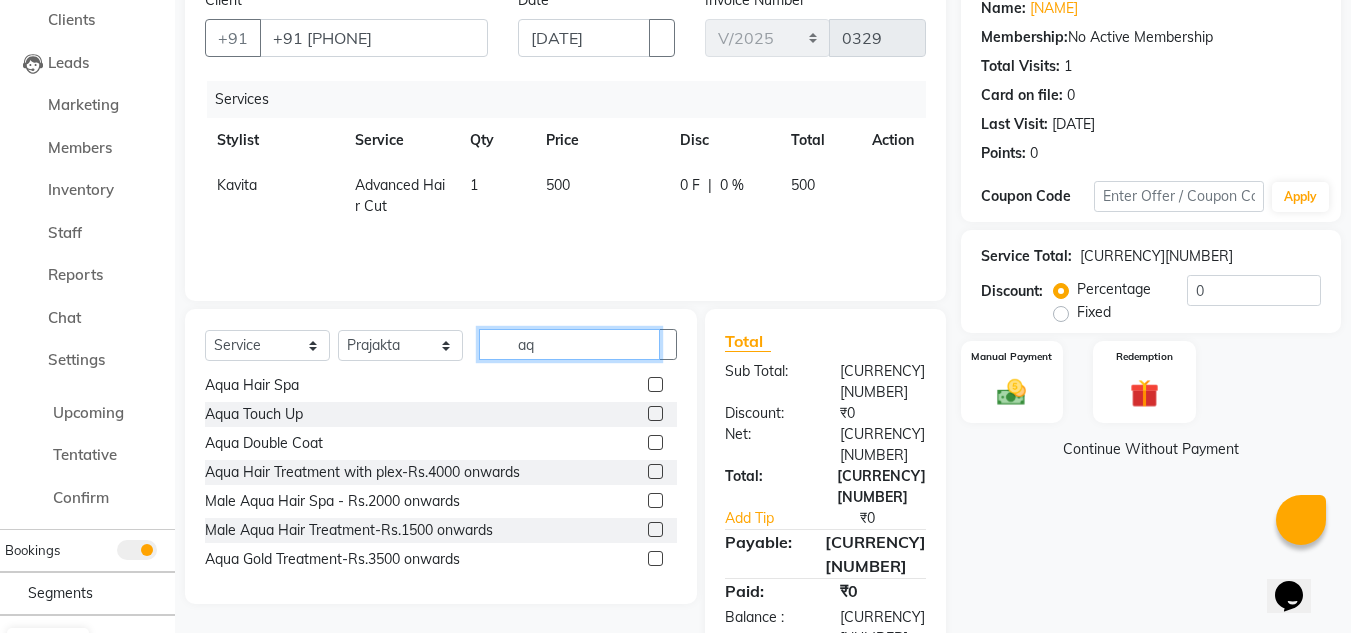 type on "aq" 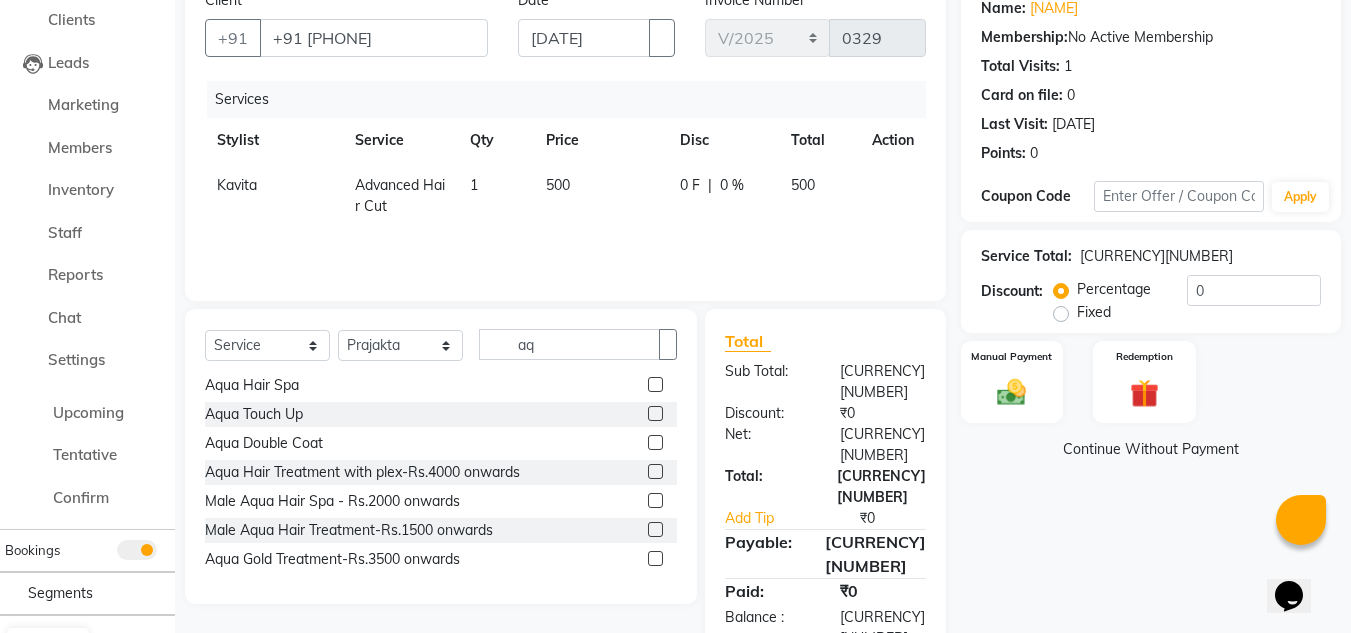 click at bounding box center (655, 558) 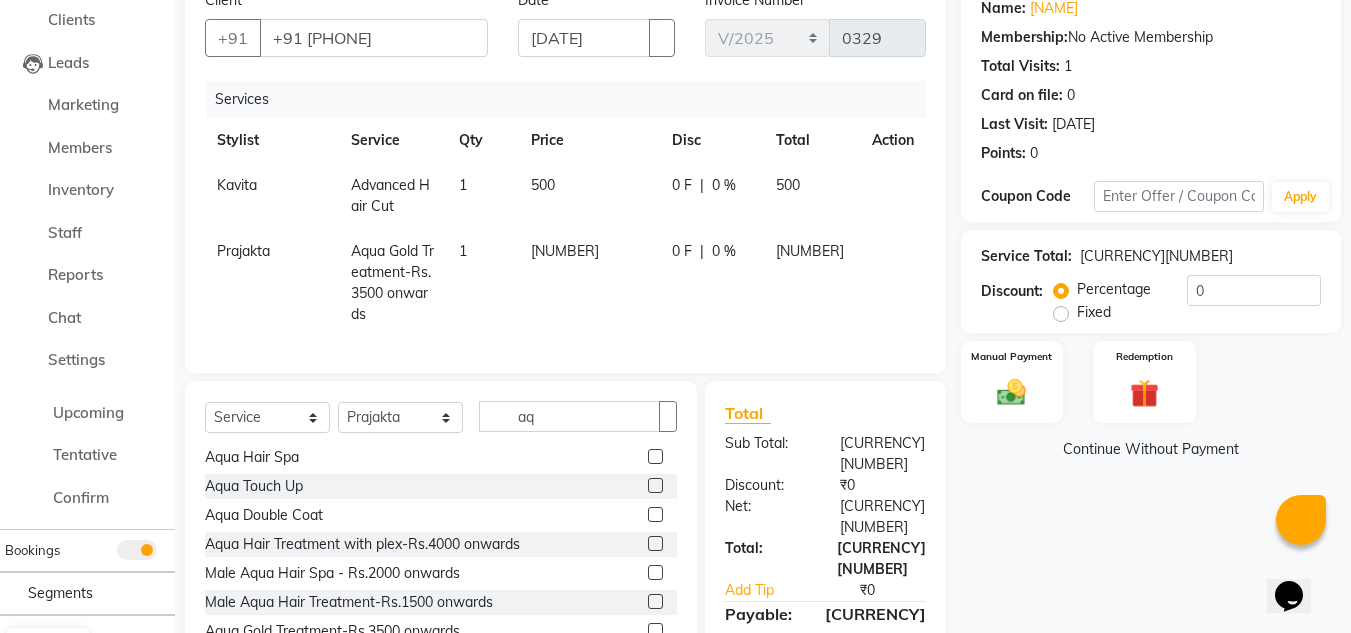 click on "[NUMBER]" at bounding box center [590, 196] 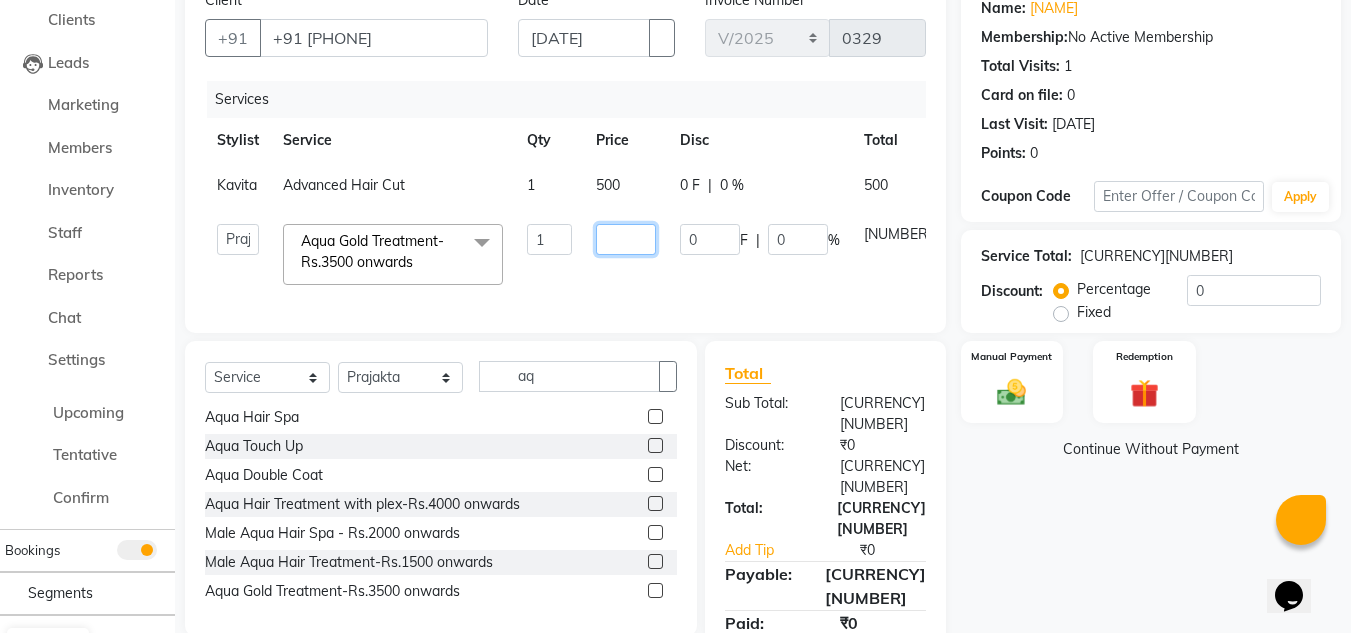 click on "[NUMBER]" at bounding box center (549, 239) 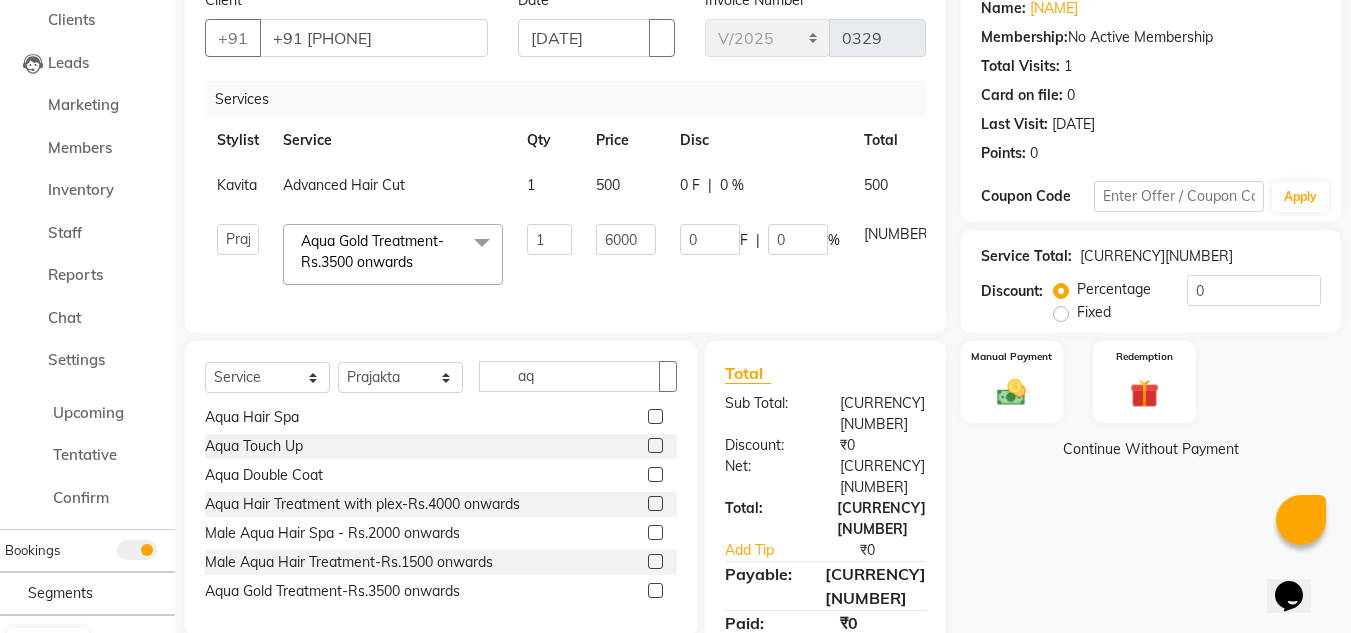 click on "Alka Atul Gauri Gajbhar Guru Jyotsana Kavita Payal Prajakta Priti Kalokhe Priyanka khade Rubina Nadaf Sadhana Awtade Sakshi Bhilare Sapana Seema Holge Somnath Swati Utkarsh" at bounding box center (238, 187) 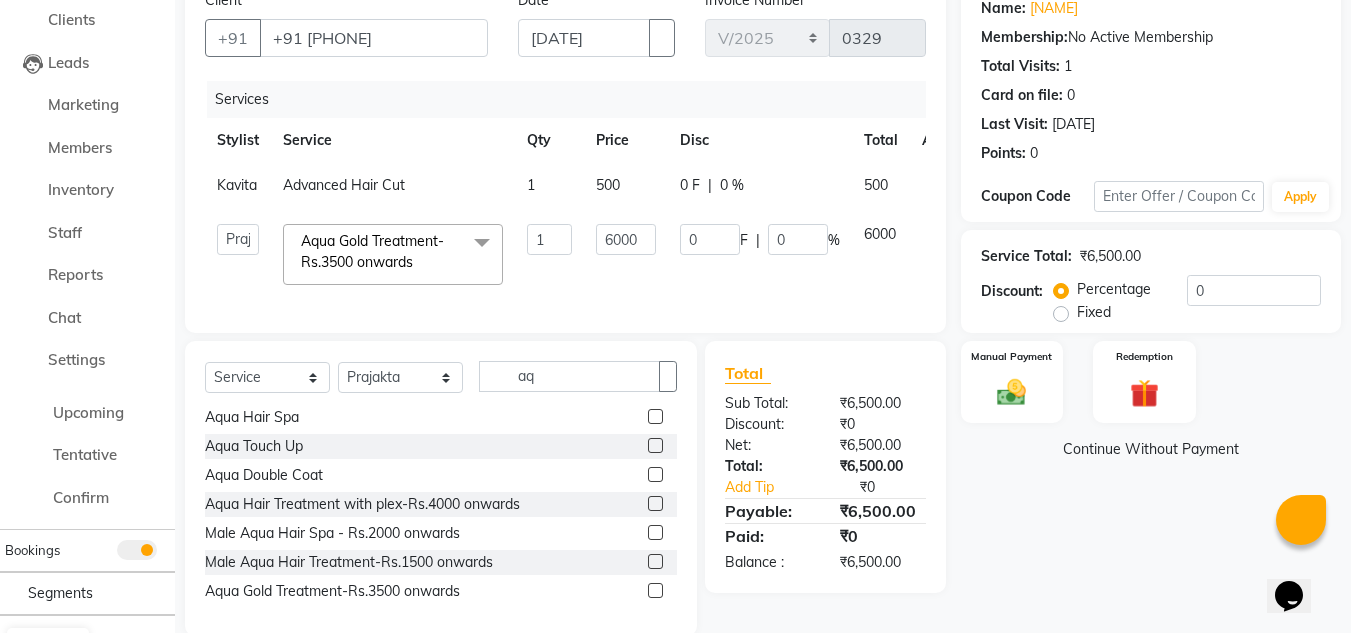 click on "Name: [FIRST] [LAST] Membership: No Active Membership Total Visits: 1 Card on file: 0 Last Visit: [DATE] Points: 0 Coupon Code Apply Service Total: ₹6,500.00 Discount: Percentage Fixed 0 Manual Payment Redemption Continue Without Payment" at bounding box center (1158, 309) 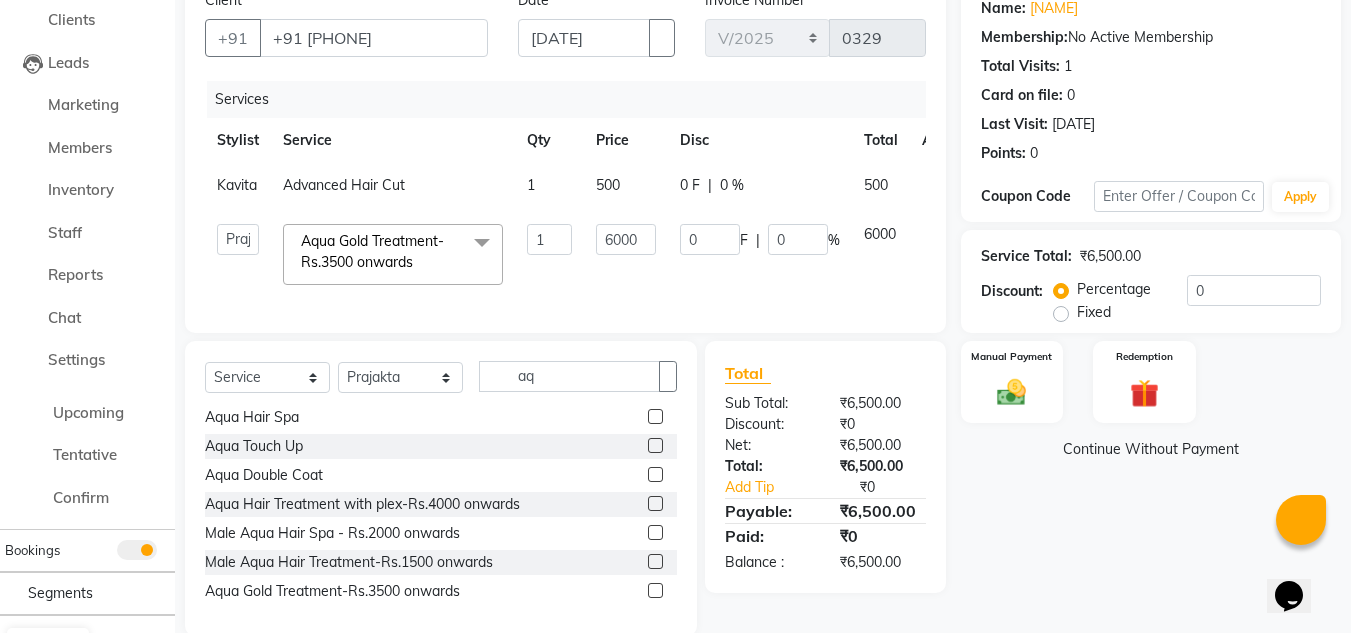 click on "0 F | 0 %" at bounding box center [760, 187] 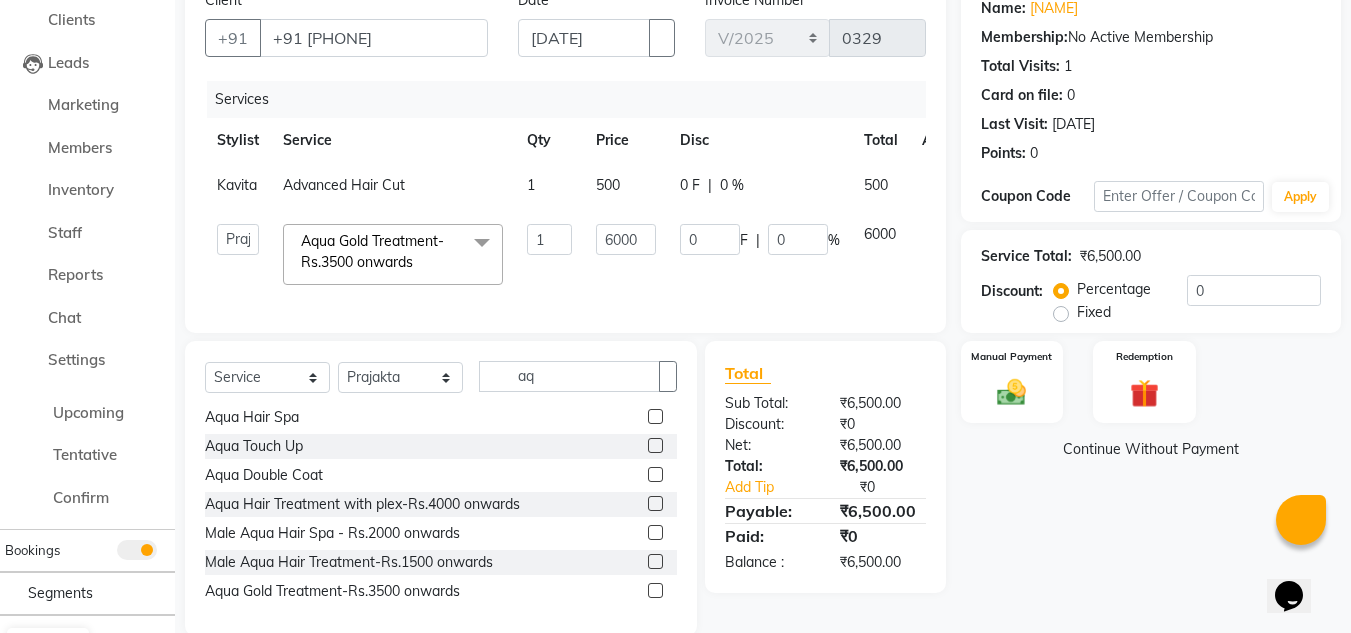 click on "Name: [FIRST] [LAST] Membership: No Active Membership Total Visits: 1 Card on file: 0 Last Visit: [DATE] Points: 0 Coupon Code Apply Service Total: ₹6,500.00 Discount: Percentage Fixed 0 Manual Payment Redemption Continue Without Payment" at bounding box center (1158, 309) 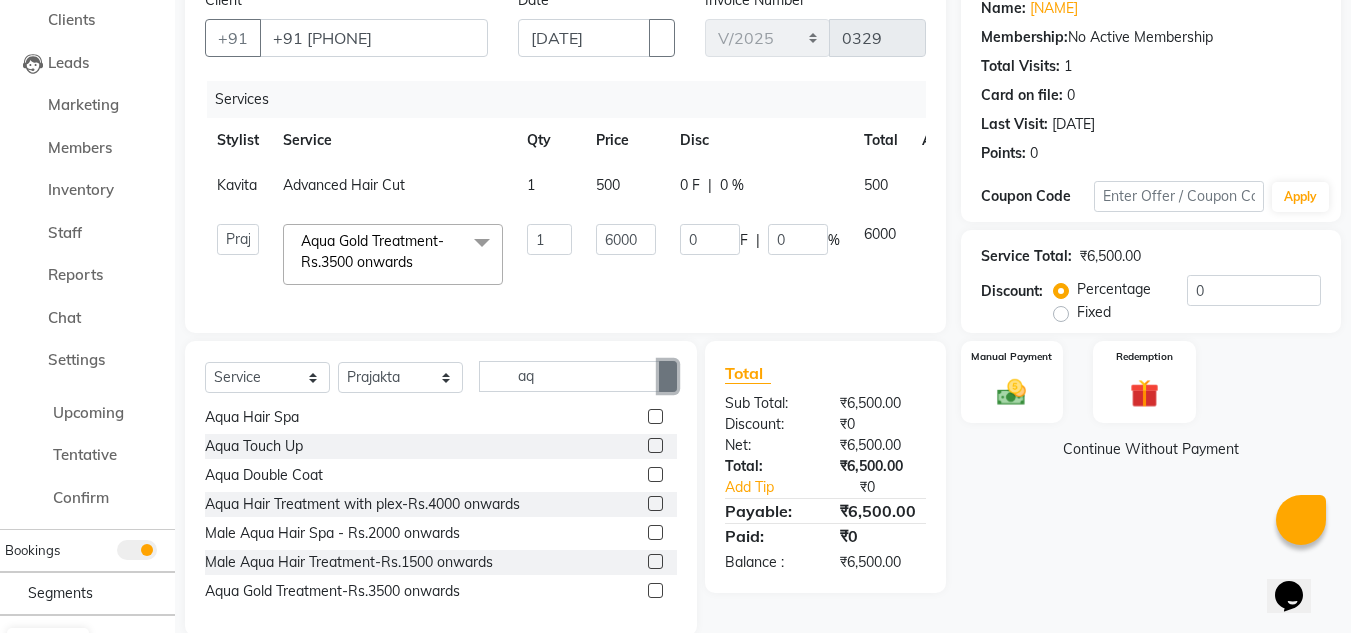 click at bounding box center [668, 376] 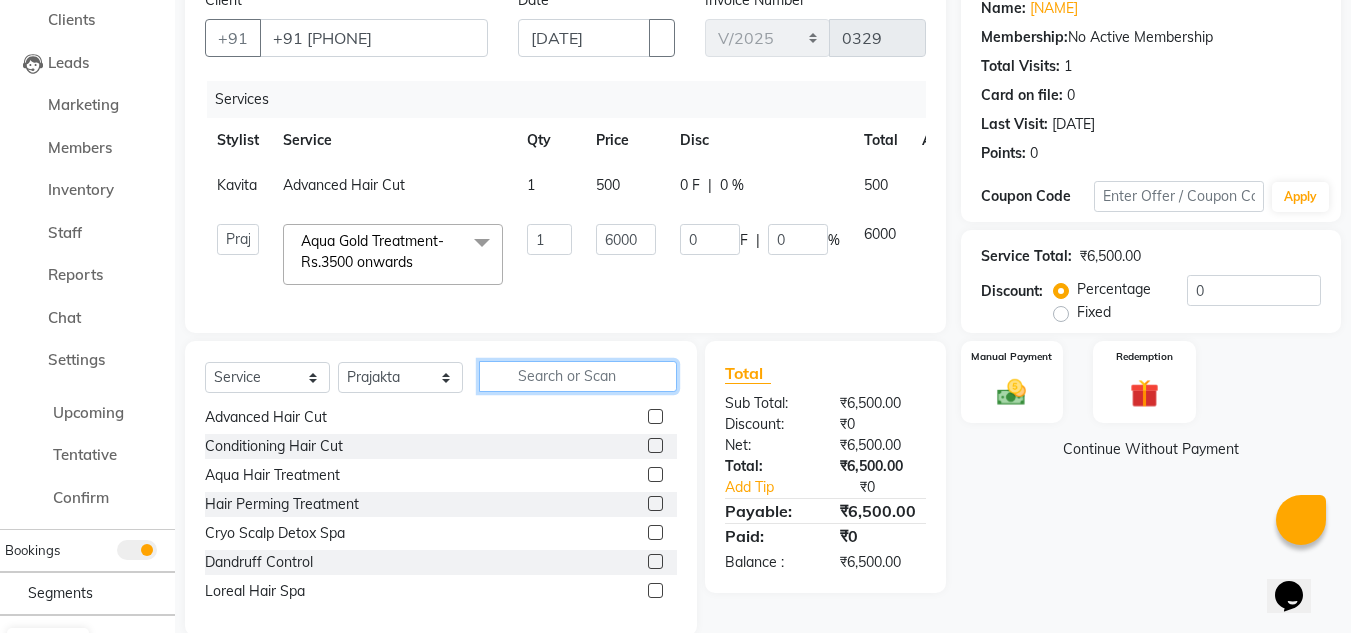 scroll, scrollTop: 235, scrollLeft: 0, axis: vertical 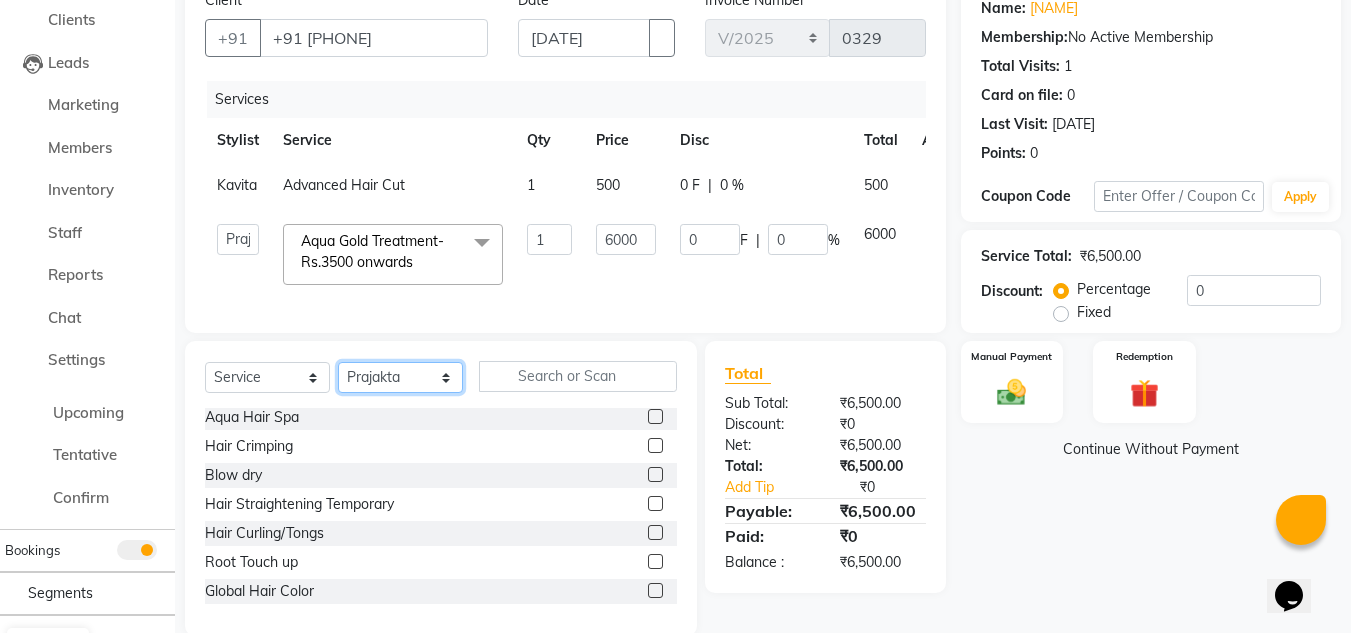 click on "Select Stylist [LIST_OF_NAMES]" at bounding box center [400, 377] 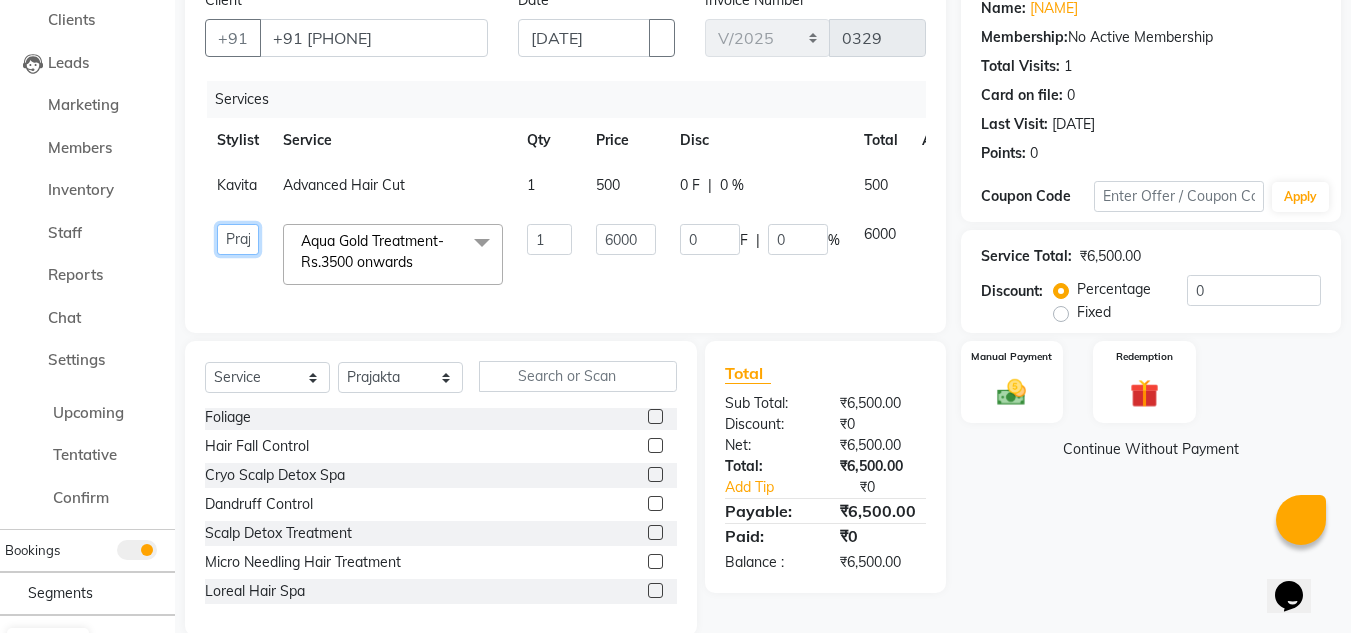 click on "Alka Atul Gauri Gajbhar Guru Jyotsana Kavita Payal Prajakta Priti Kalokhe Priyanka khade Rubina Nadaf Sadhana Awtade Sakshi Bhilare Sapana Seema Holge Somnath Swati Utkarsh" at bounding box center [238, 239] 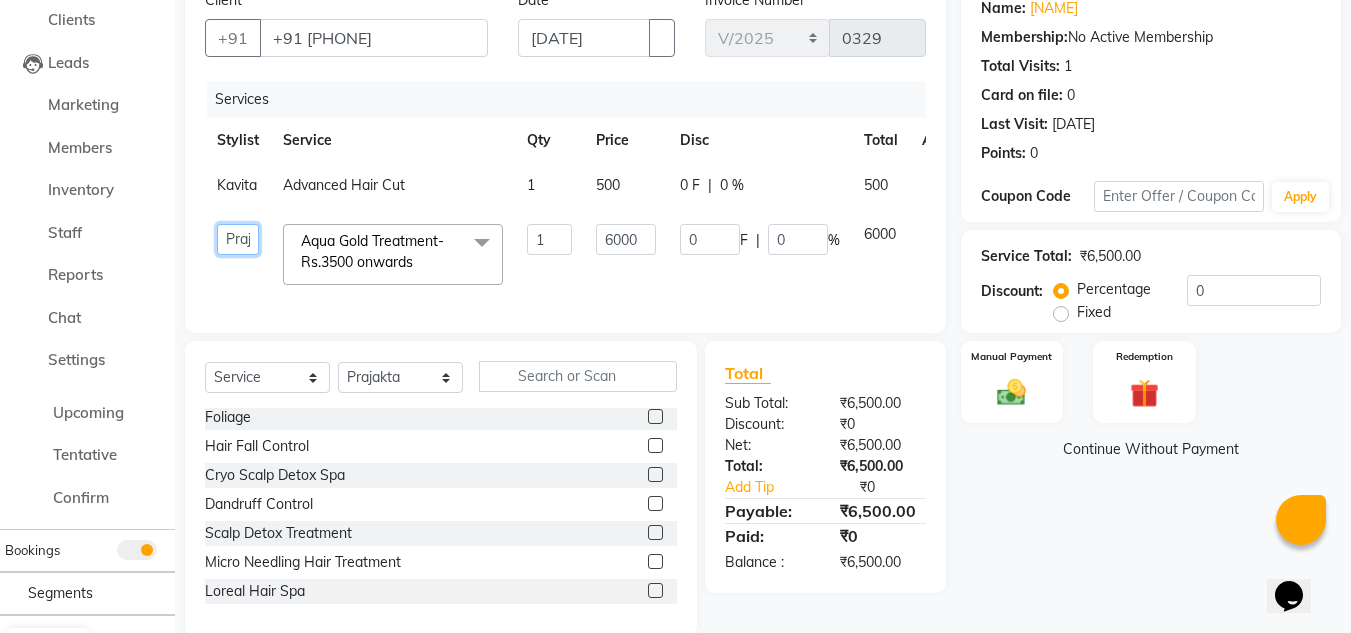 click on "Alka Atul Gauri Gajbhar Guru Jyotsana Kavita Payal Prajakta Priti Kalokhe Priyanka khade Rubina Nadaf Sadhana Awtade Sakshi Bhilare Sapana Seema Holge Somnath Swati Utkarsh" at bounding box center [238, 239] 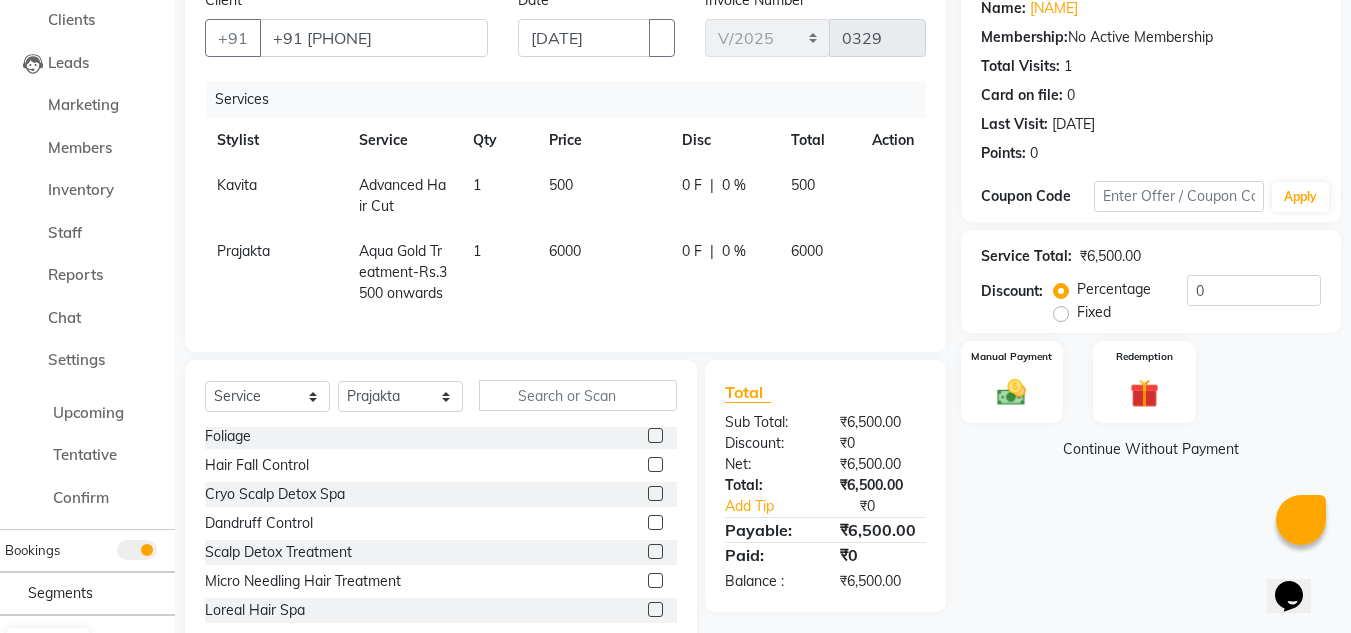 click on "[FIRST] Split Commission" at bounding box center (276, 196) 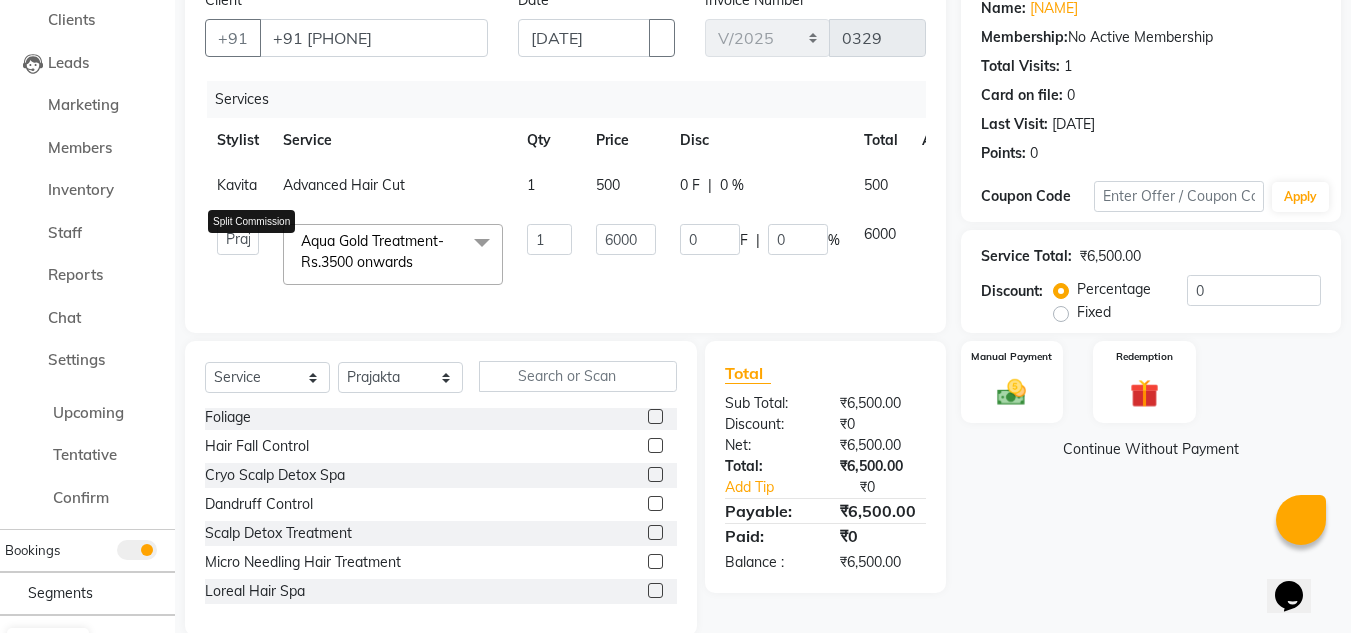 click at bounding box center (259, 255) 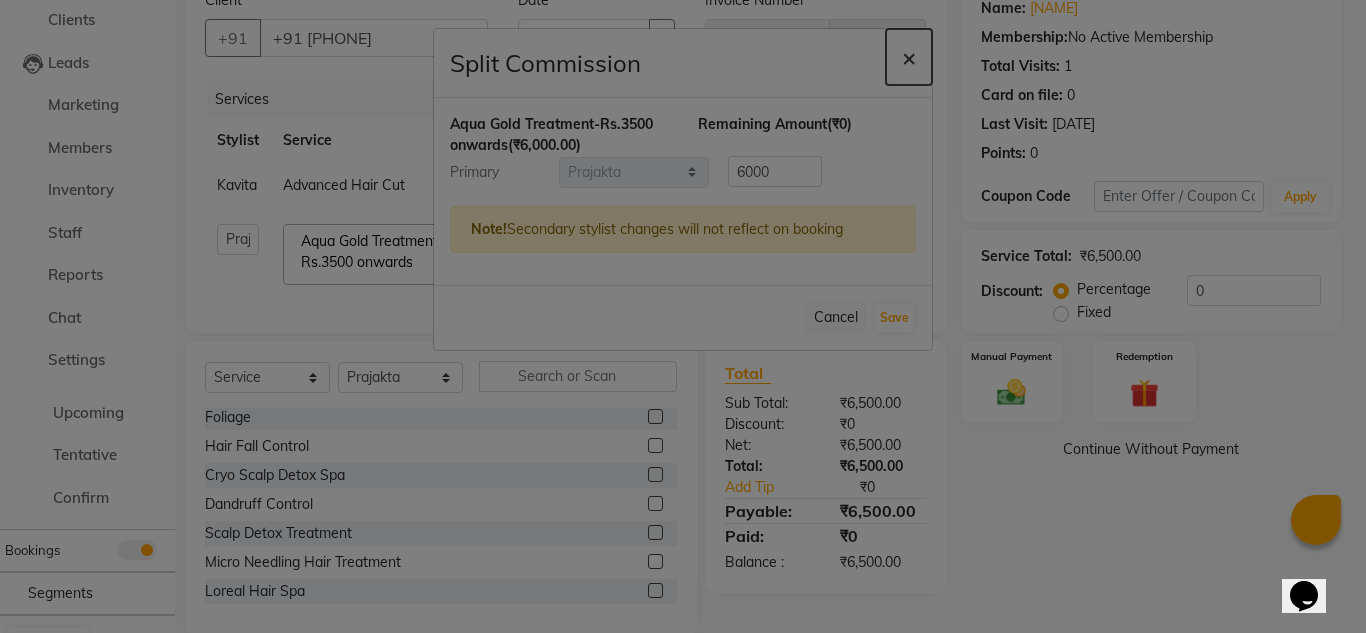click on "×" at bounding box center [909, 57] 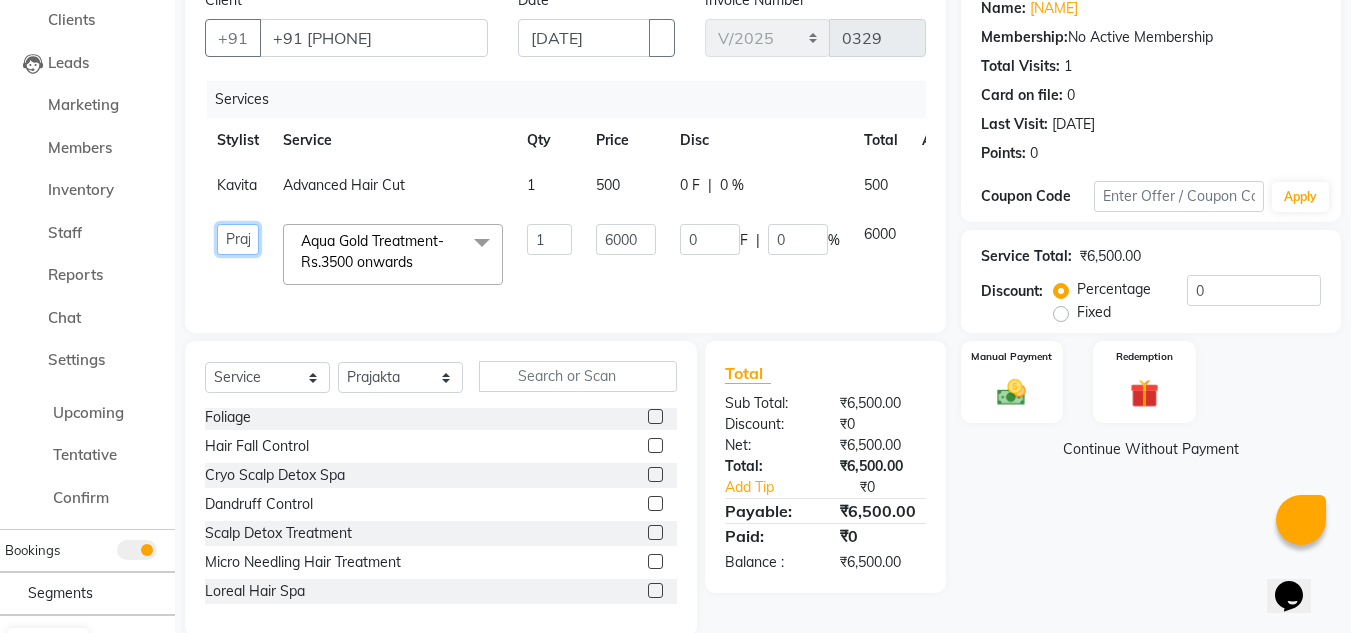 click on "Alka Atul Gauri Gajbhar Guru Jyotsana Kavita Payal Prajakta Priti Kalokhe Priyanka khade Rubina Nadaf Sadhana Awtade Sakshi Bhilare Sapana Seema Holge Somnath Swati Utkarsh" at bounding box center (238, 239) 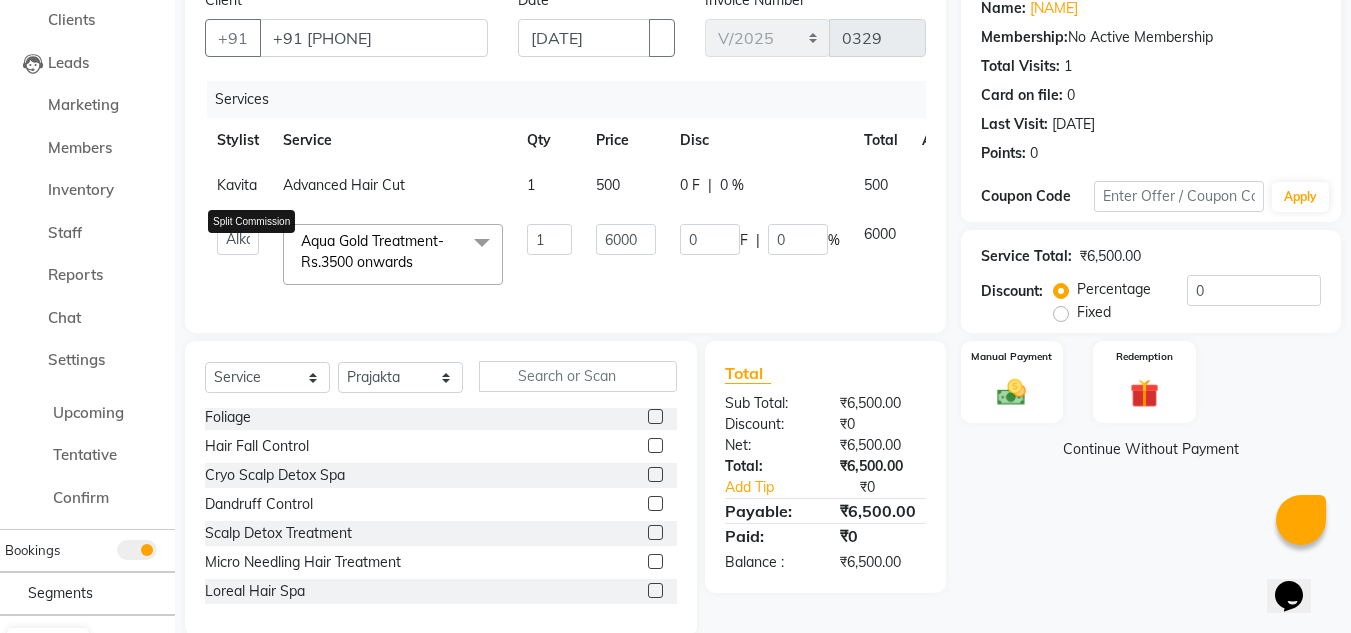 click at bounding box center (259, 255) 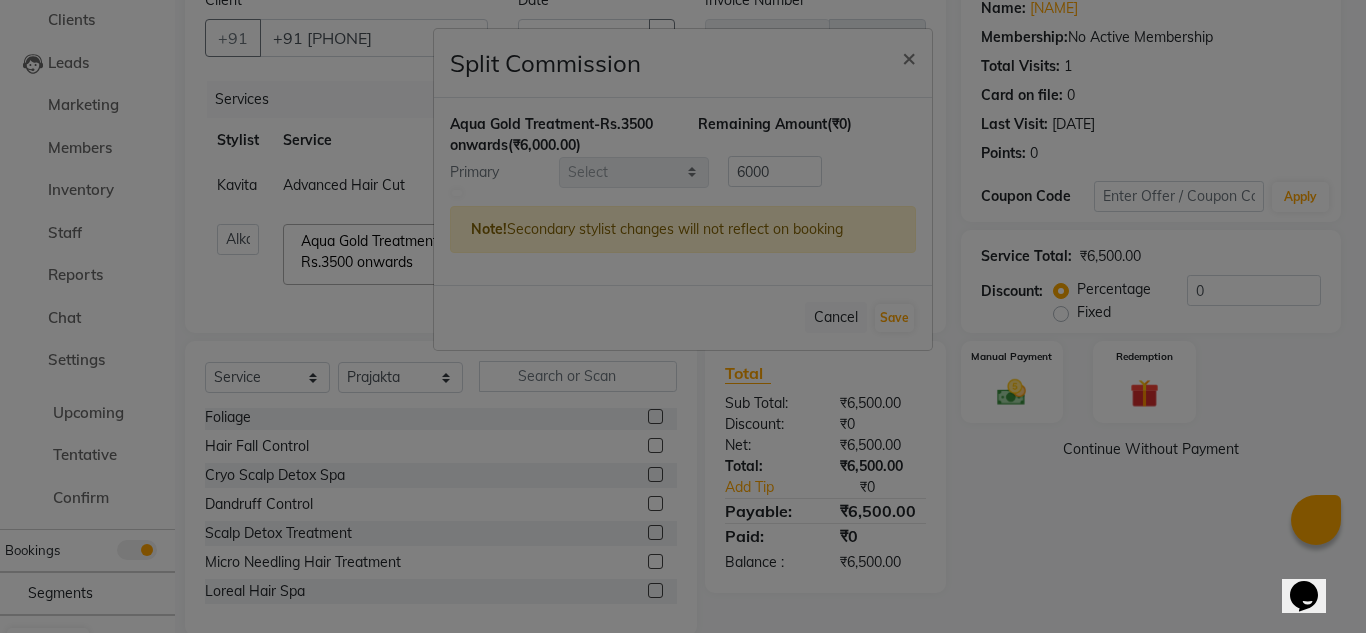 click at bounding box center [457, 193] 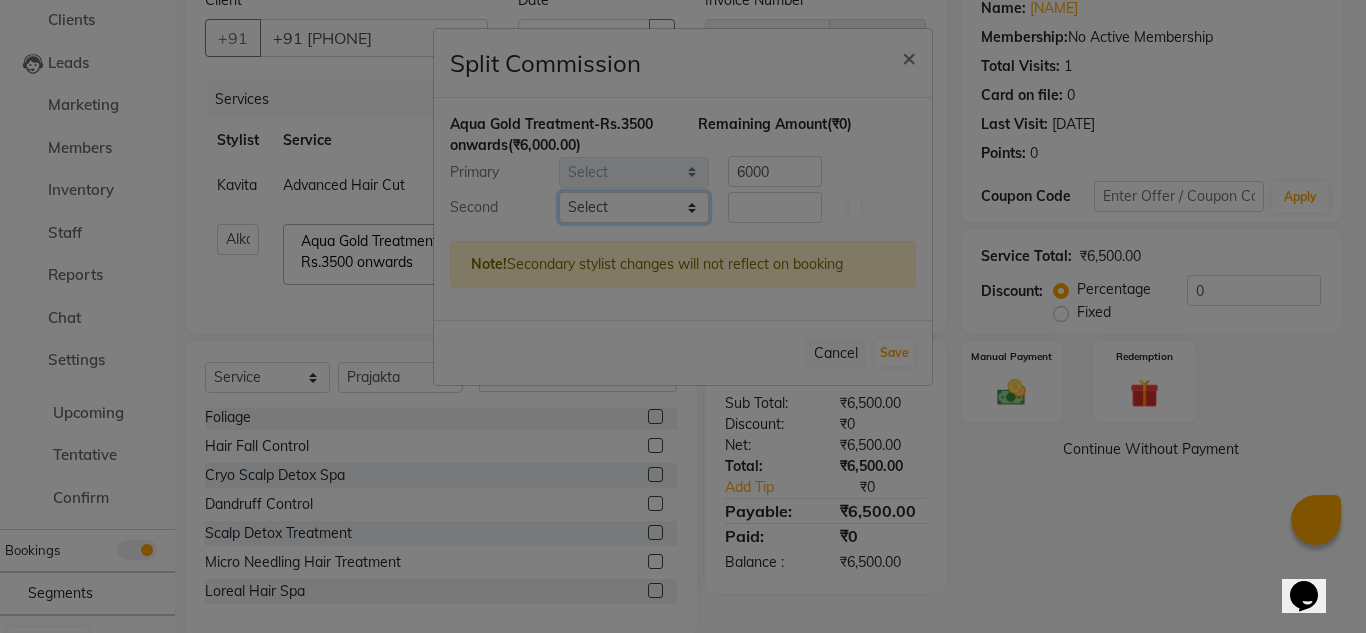 click on "Select Alka Atul [LAST] [LAST] [LAST] [LAST] [LAST] [LAST] [LAST] [LAST] [LAST] [LAST] [LAST] [LAST] [LAST] [LAST] [LAST] [LAST] [LAST]" at bounding box center [634, 207] 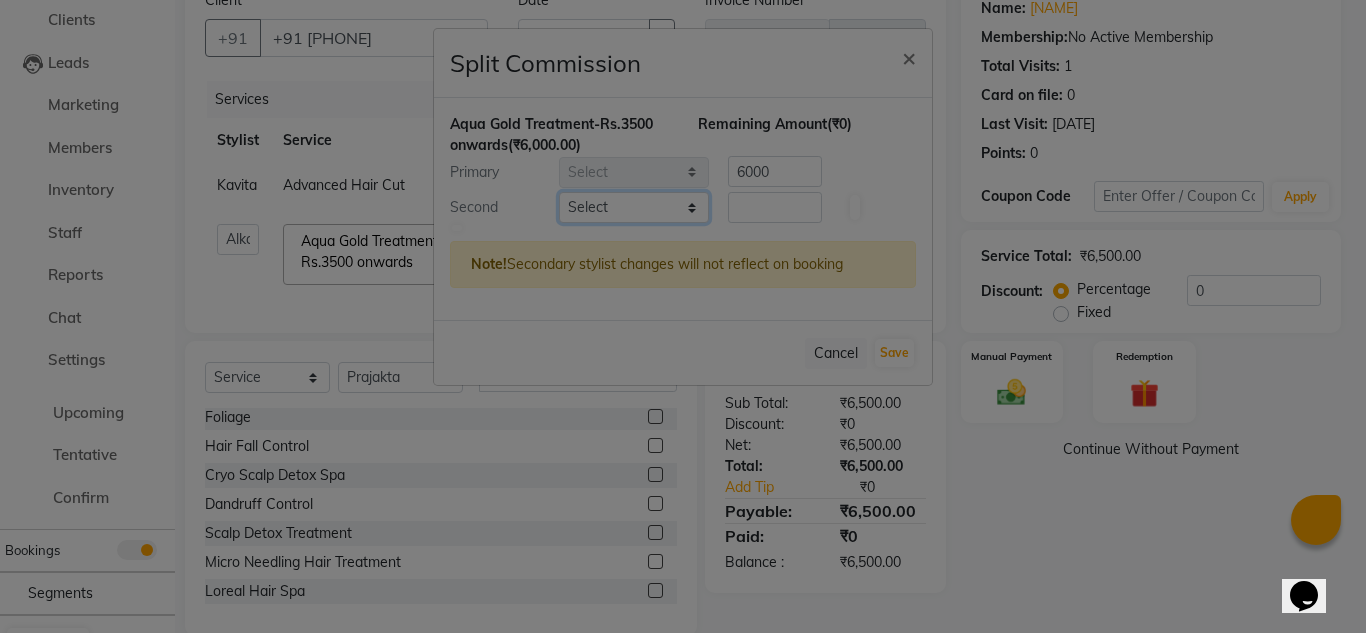 select on "[NUMBER]" 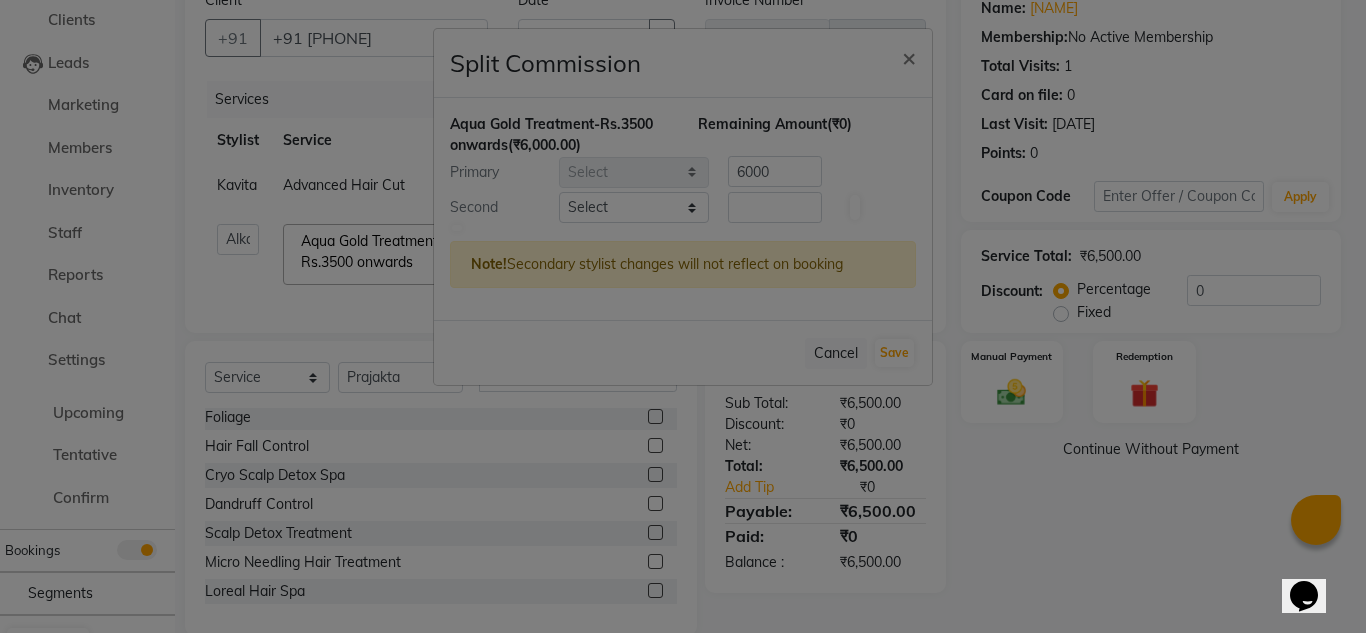 click at bounding box center [457, 228] 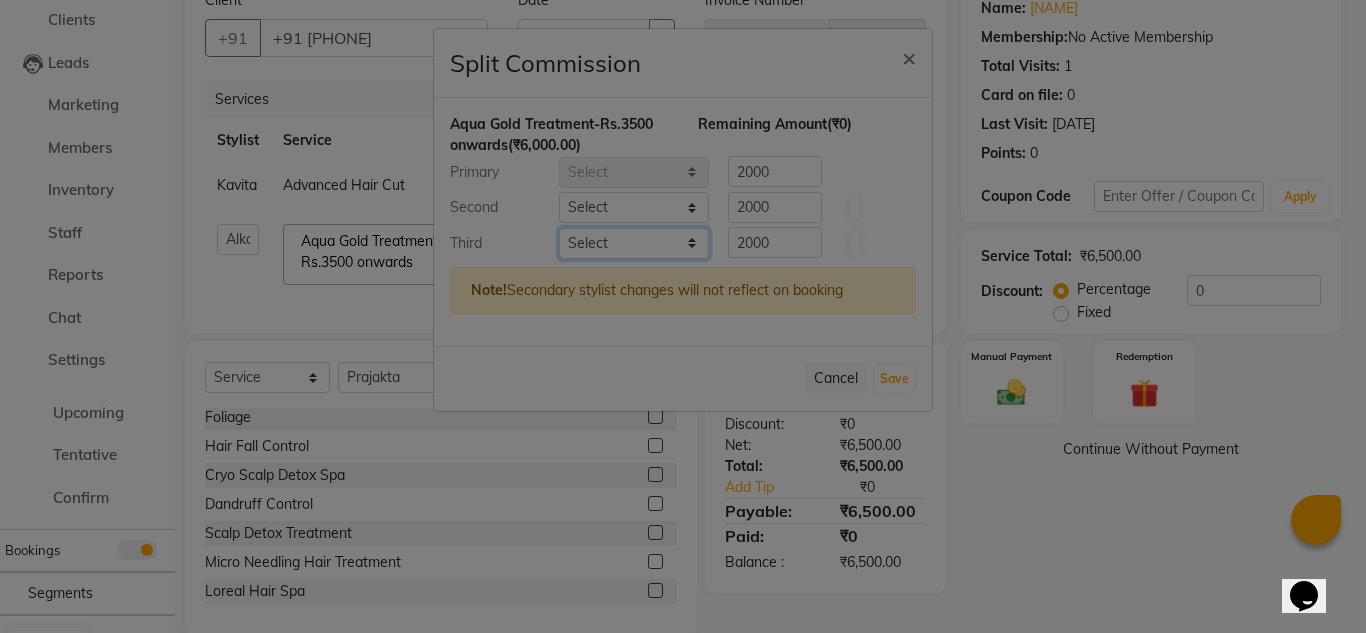 click on "Select Alka Atul [LAST] [LAST] [LAST] [LAST] [LAST] [LAST] [LAST] [LAST] [LAST] [LAST] [LAST] [LAST] [LAST] [LAST] [LAST] [LAST] [LAST]" at bounding box center [634, 243] 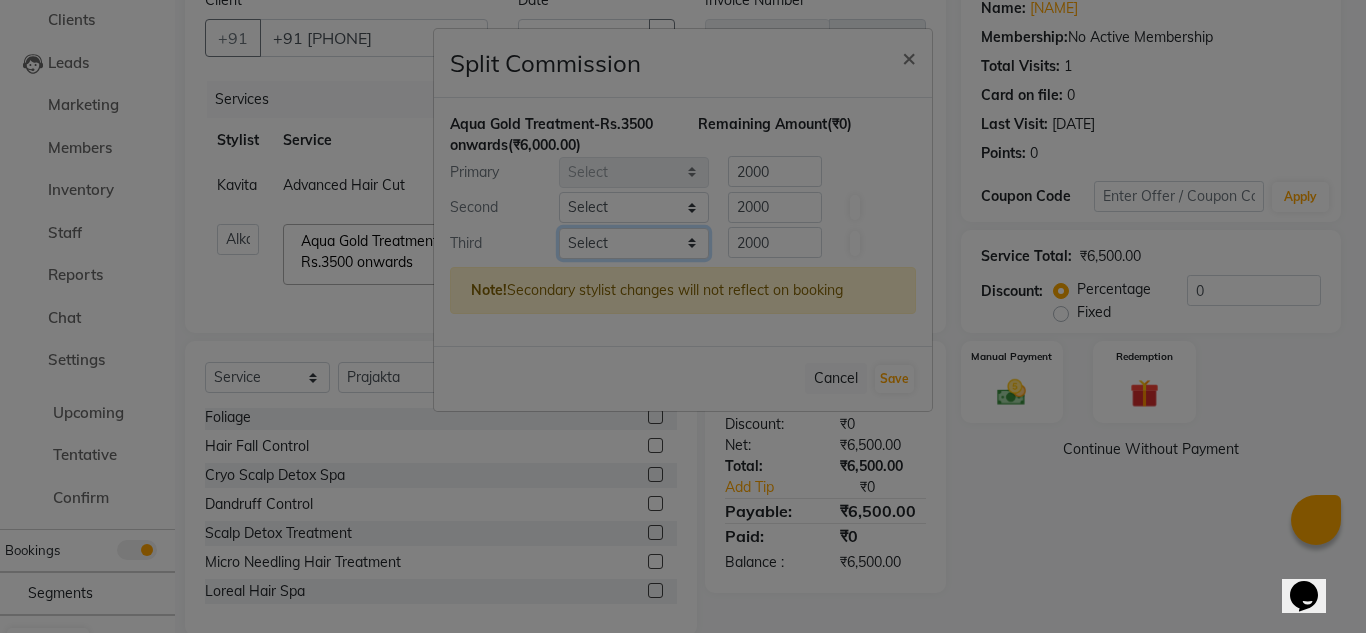 select on "[NUMBER]" 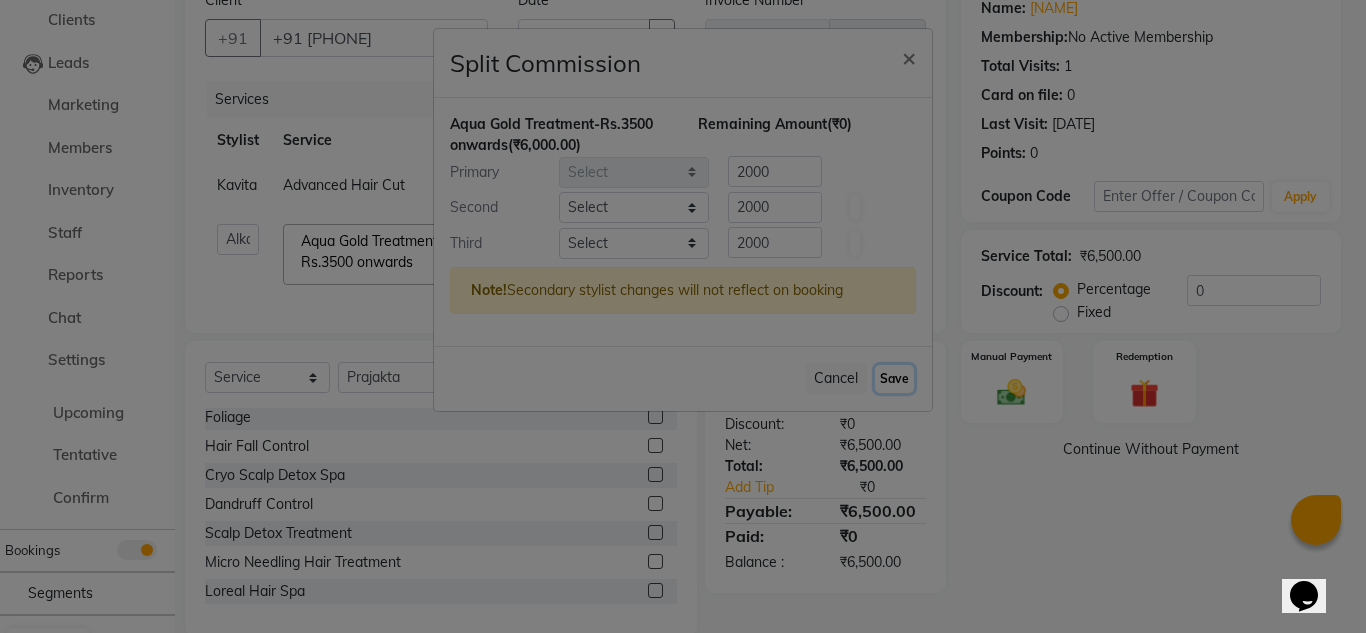 click on "Save" at bounding box center (894, 379) 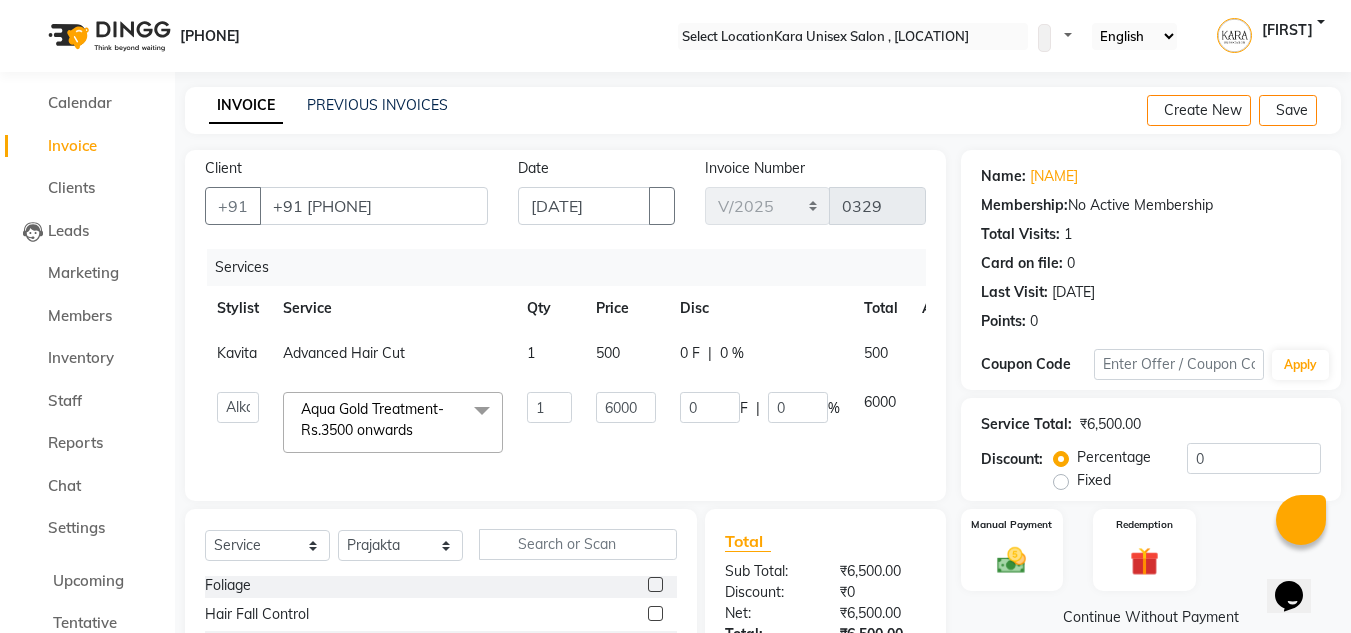 scroll, scrollTop: 232, scrollLeft: 0, axis: vertical 